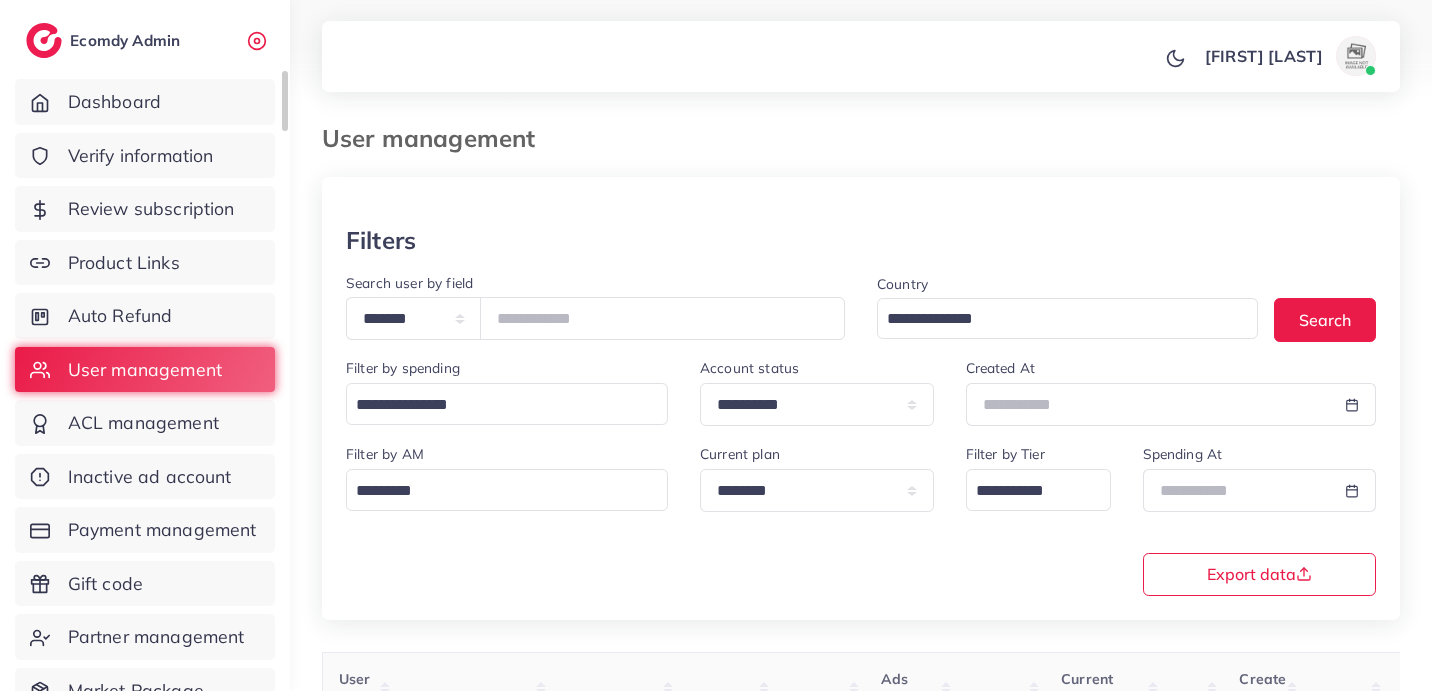 scroll, scrollTop: 0, scrollLeft: 0, axis: both 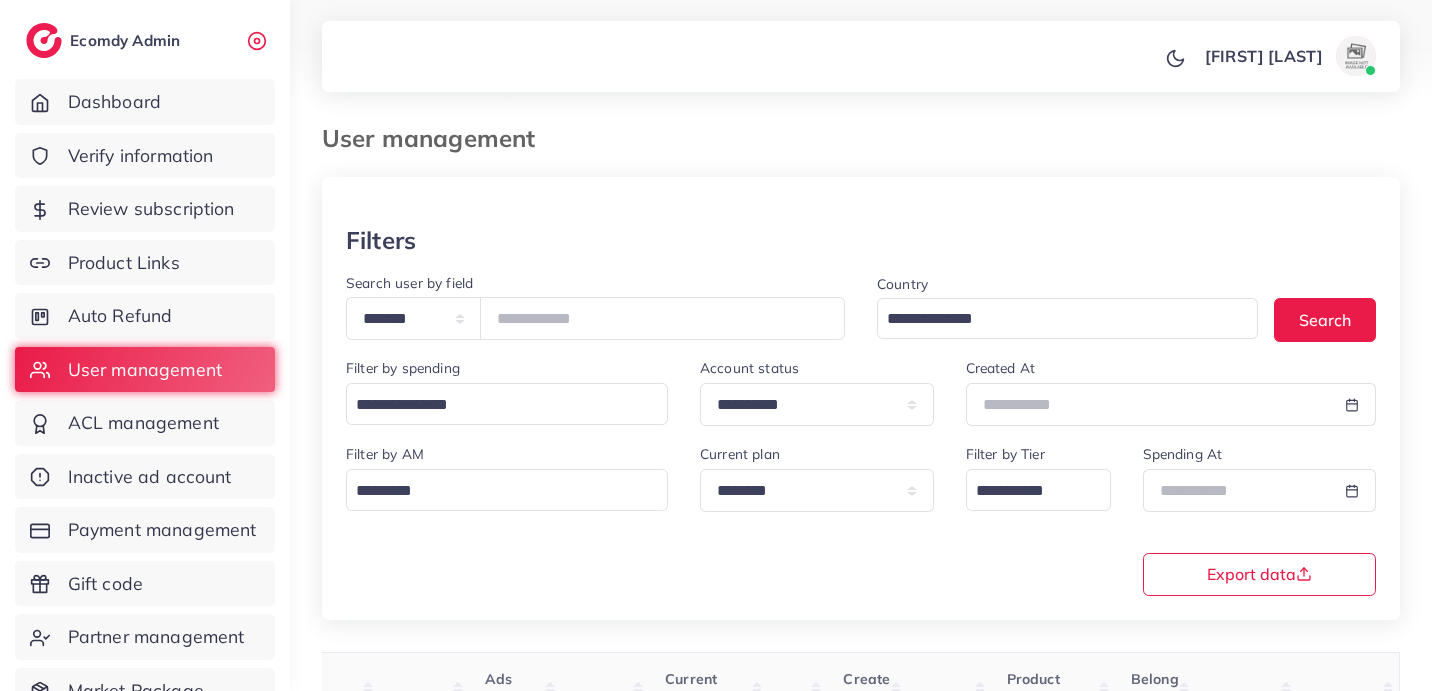 drag, startPoint x: 555, startPoint y: 303, endPoint x: 482, endPoint y: 295, distance: 73.43705 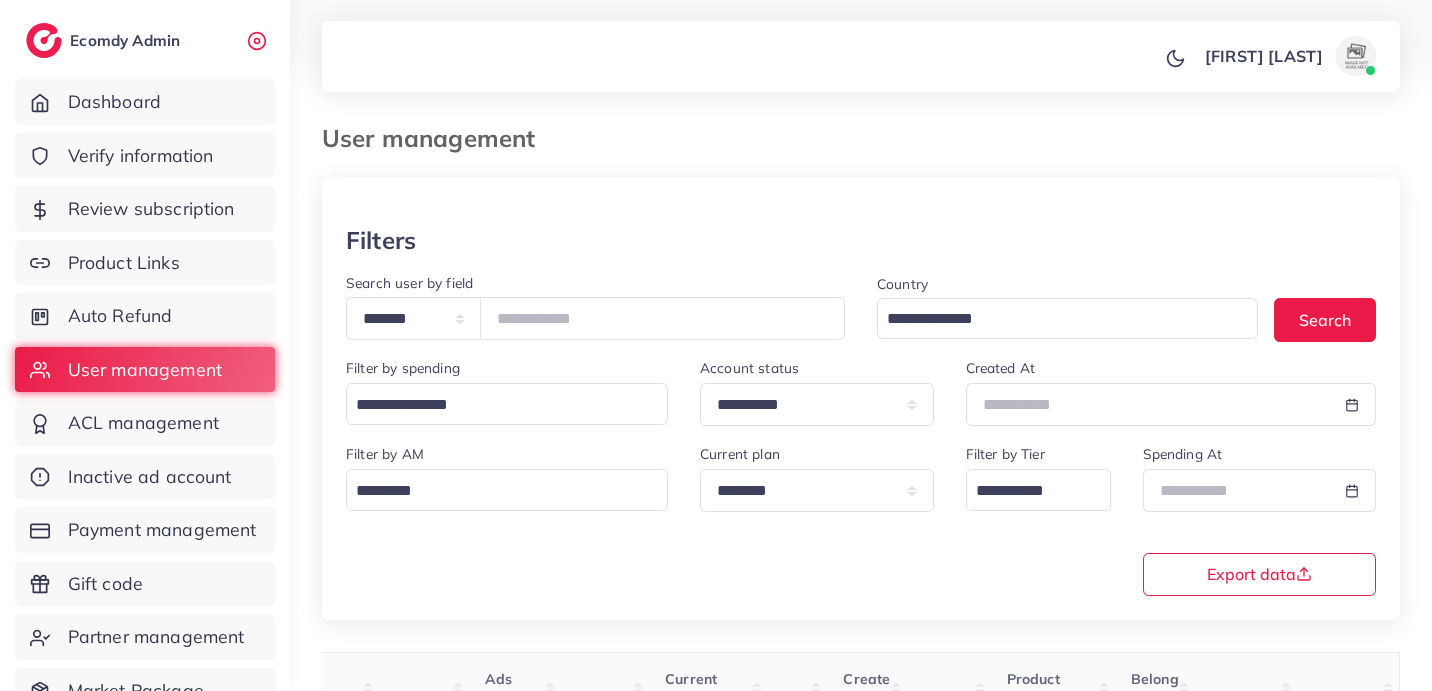 drag, startPoint x: 590, startPoint y: 322, endPoint x: 408, endPoint y: 312, distance: 182.27452 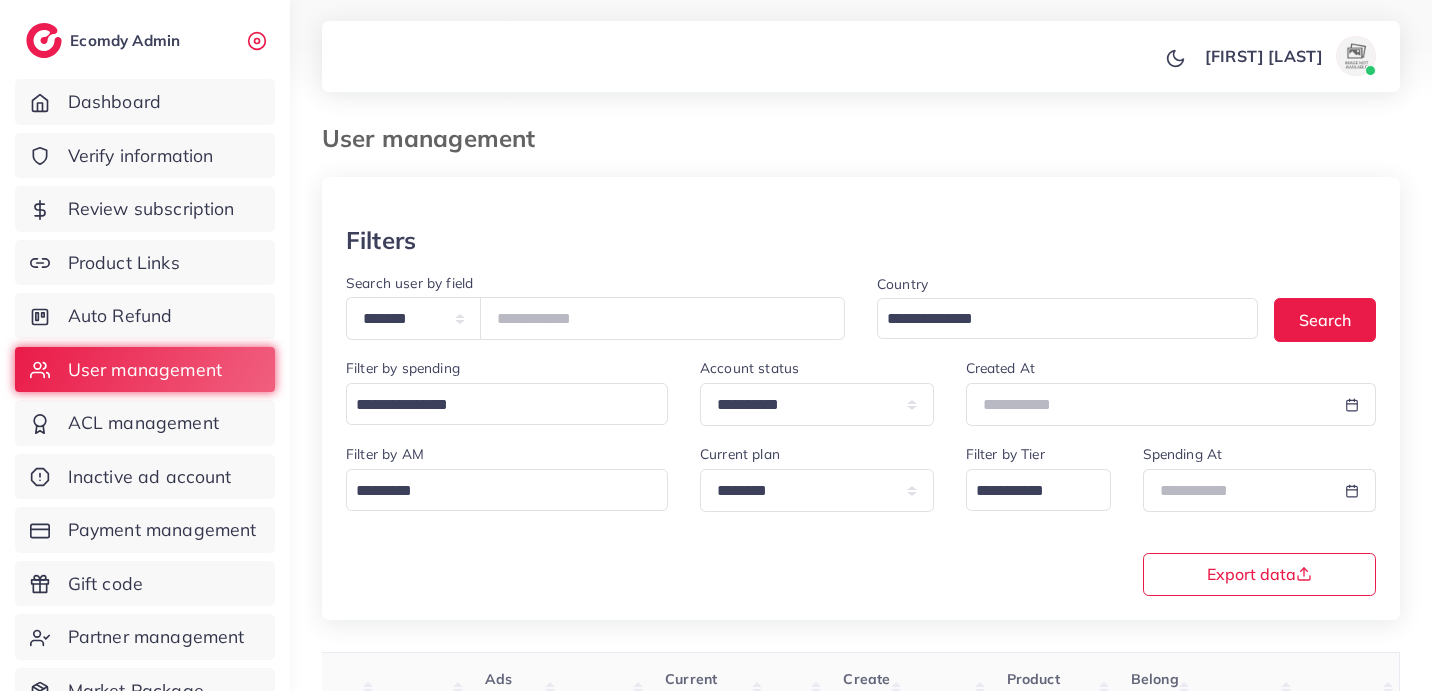 type on "*******" 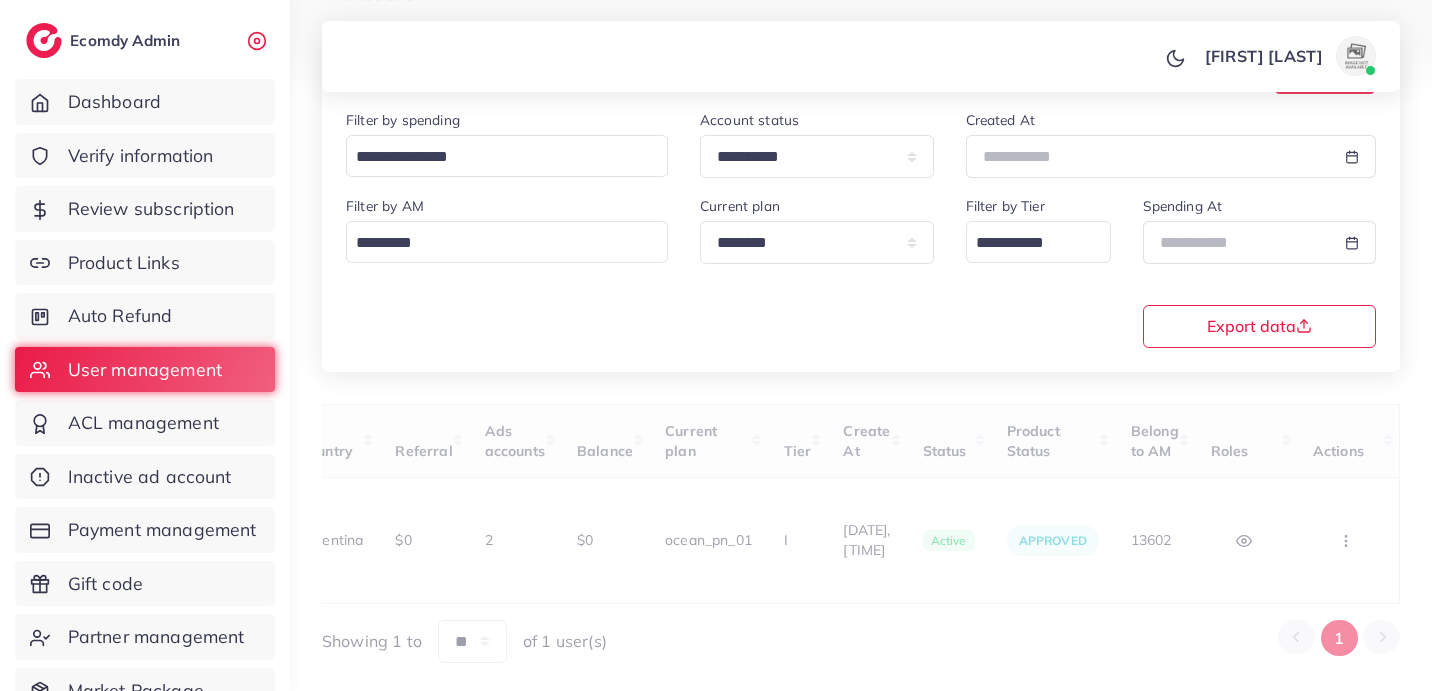 scroll, scrollTop: 268, scrollLeft: 0, axis: vertical 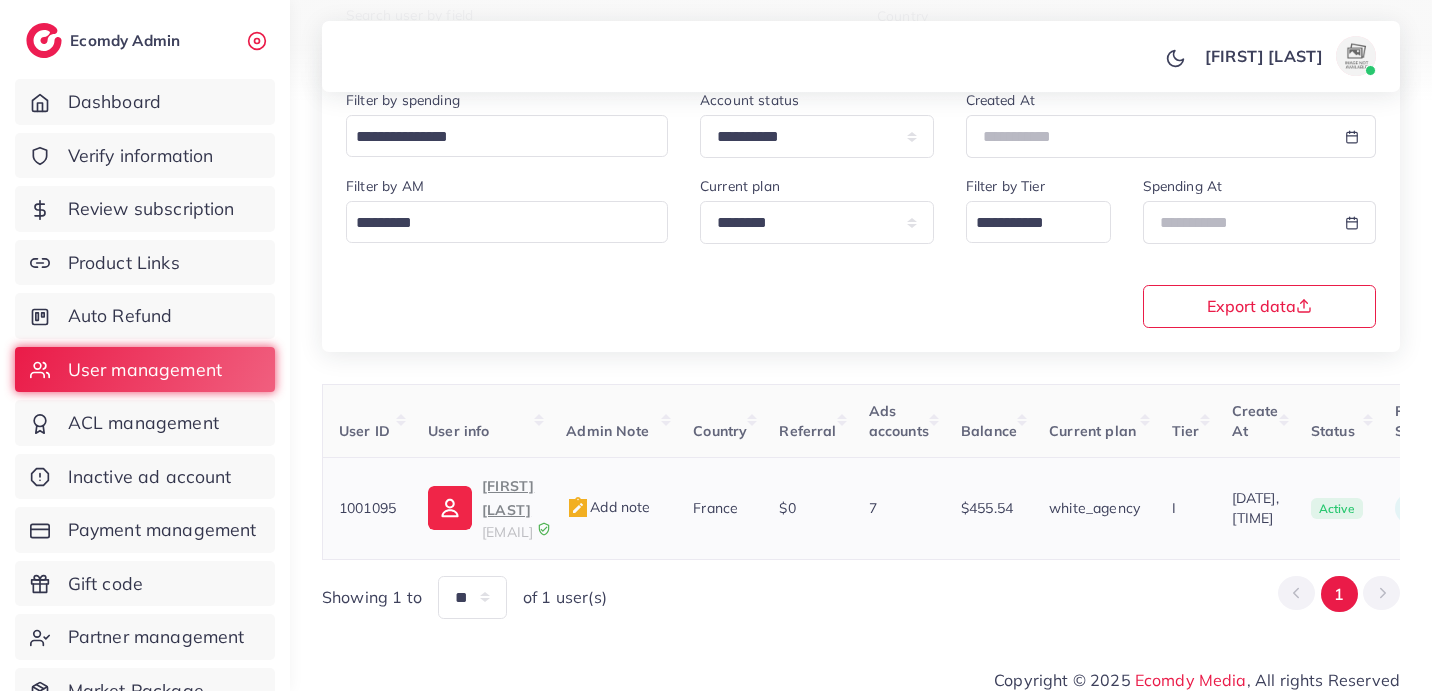 click on "Ali Haider" at bounding box center (508, 498) 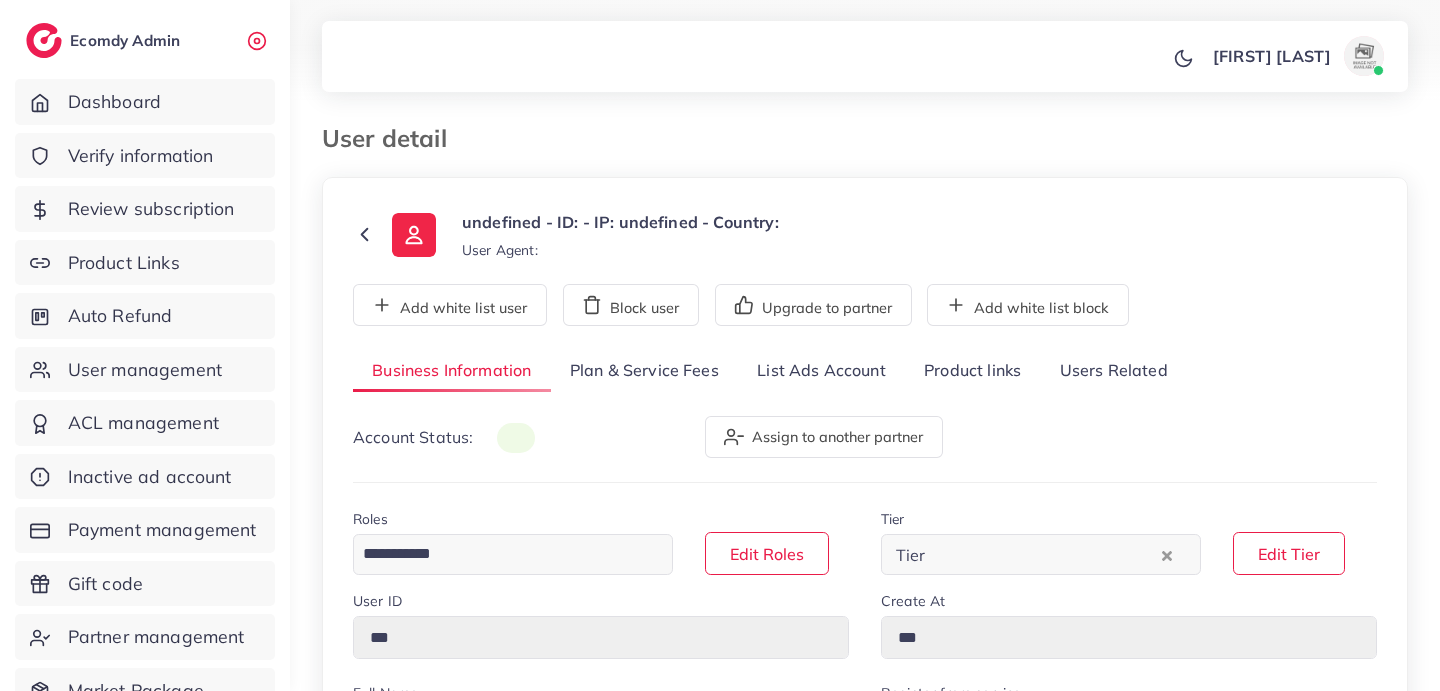 scroll, scrollTop: 0, scrollLeft: 0, axis: both 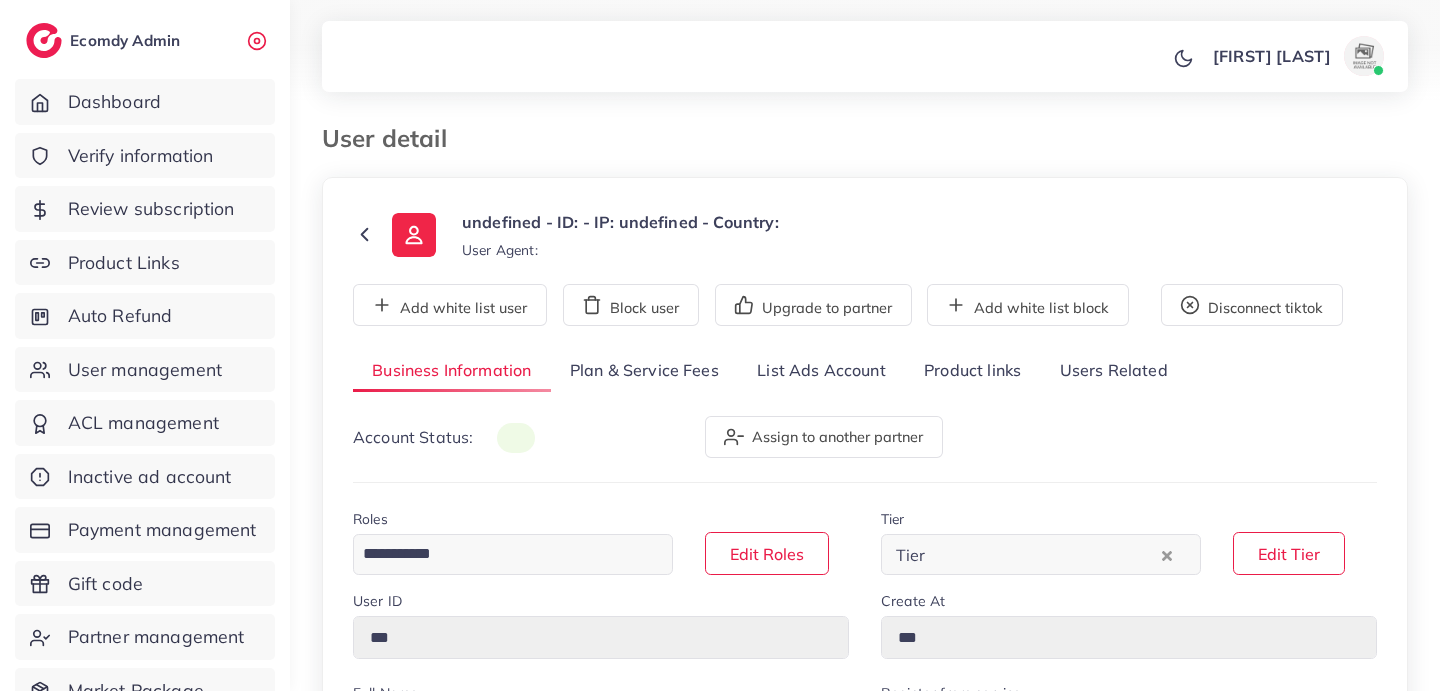 type on "*******" 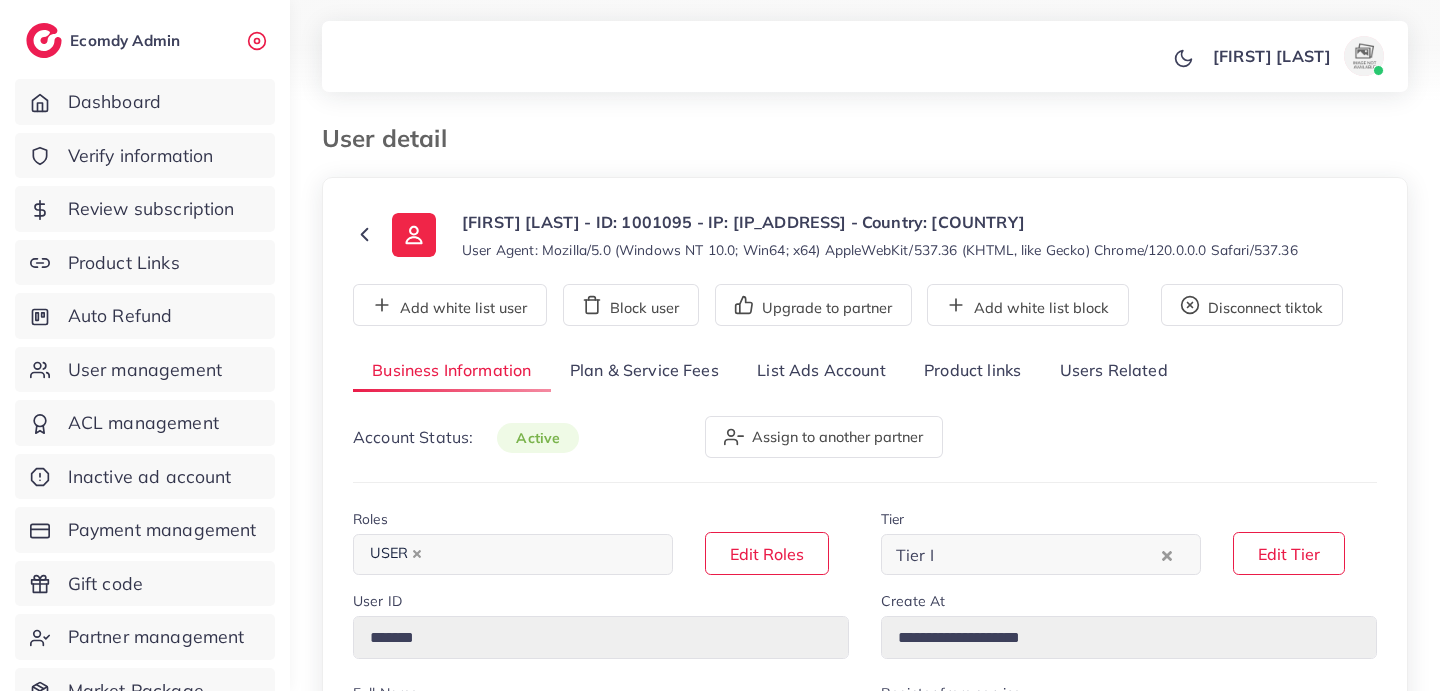 click on "List Ads Account" at bounding box center [821, 371] 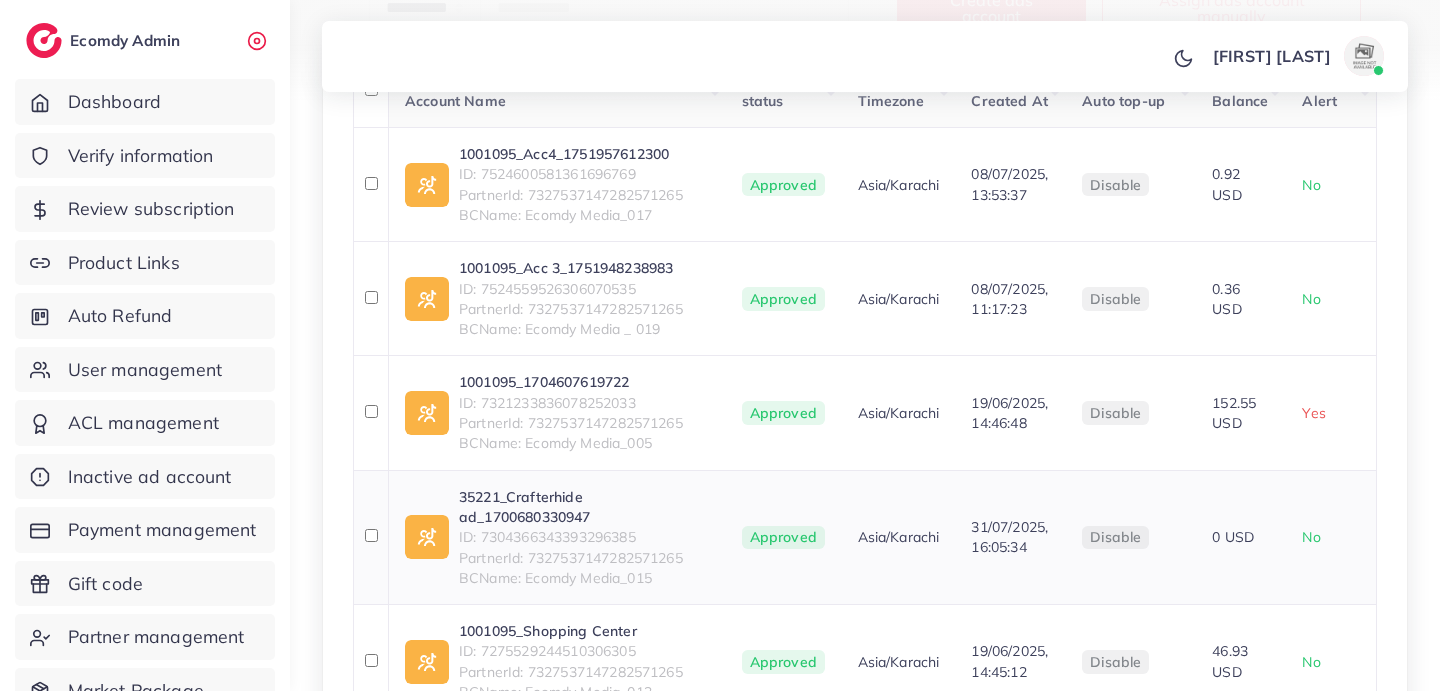 scroll, scrollTop: 441, scrollLeft: 0, axis: vertical 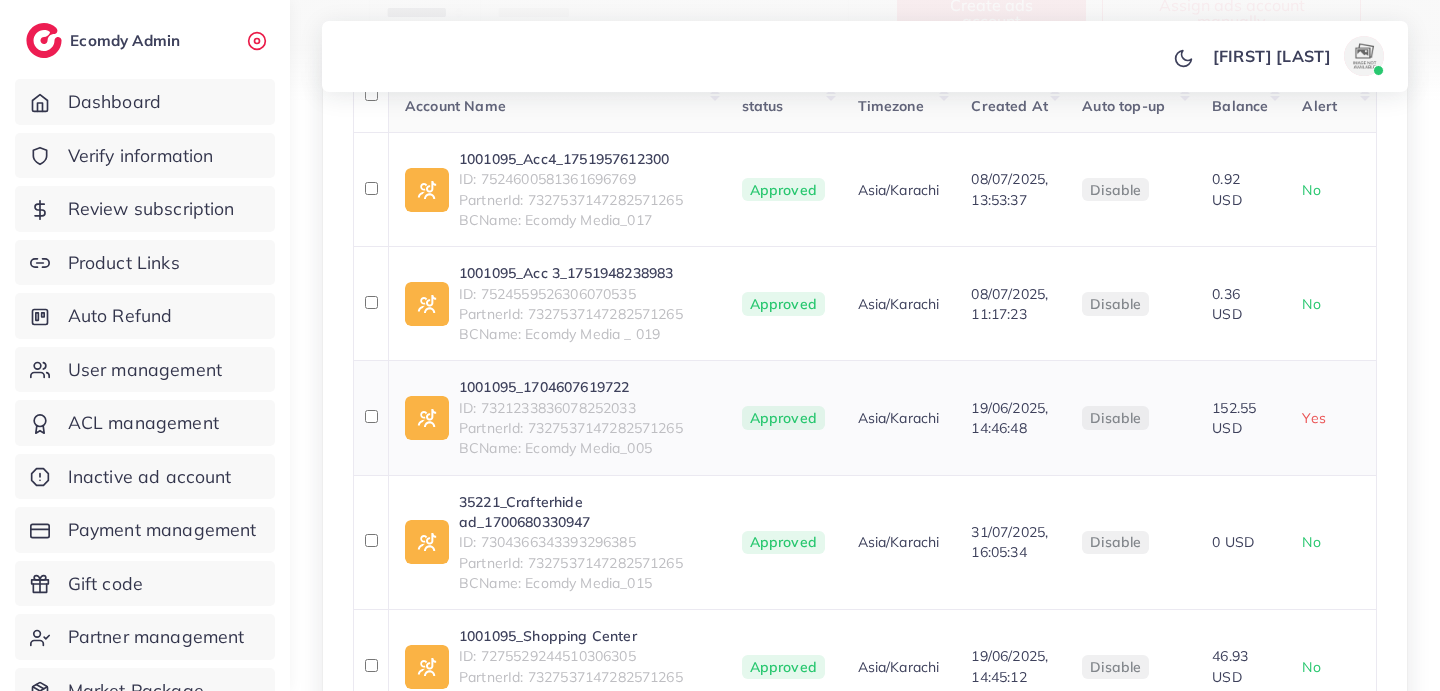 click on "ID: 7321233836078252033" at bounding box center (571, 408) 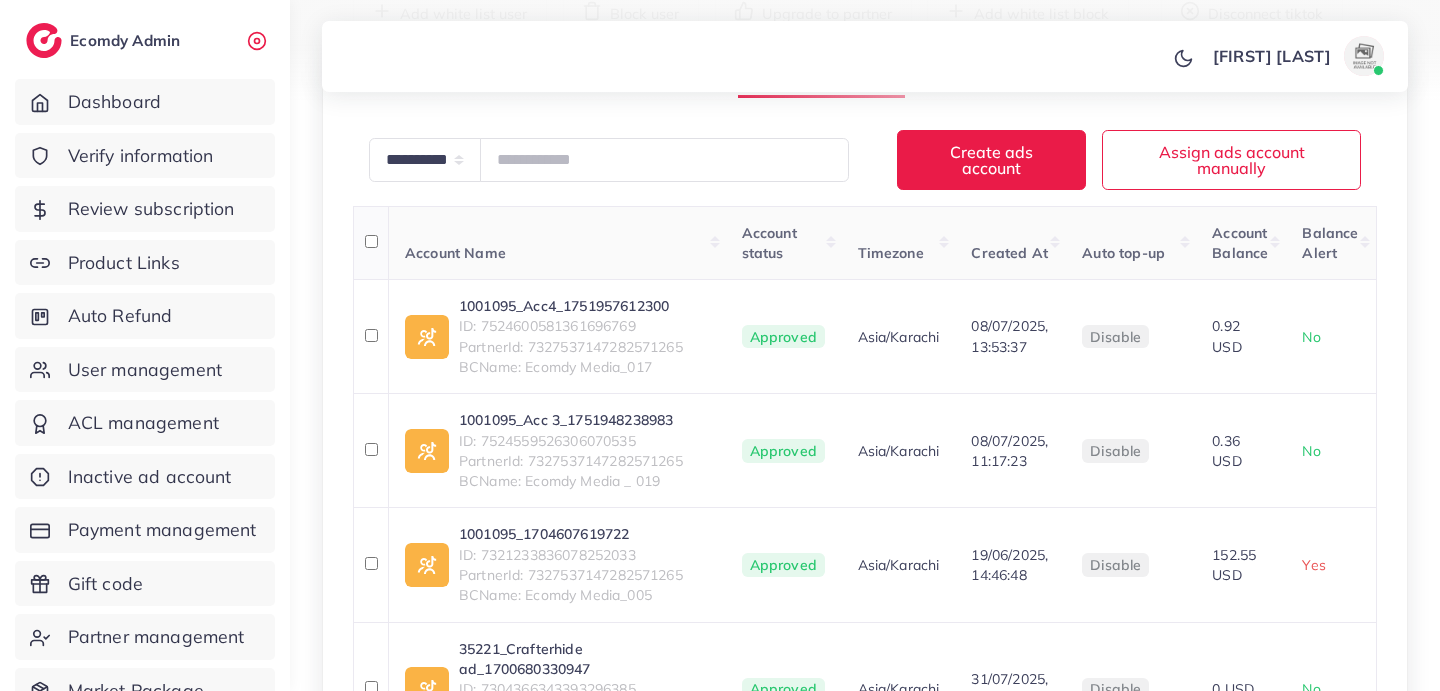 scroll, scrollTop: 286, scrollLeft: 0, axis: vertical 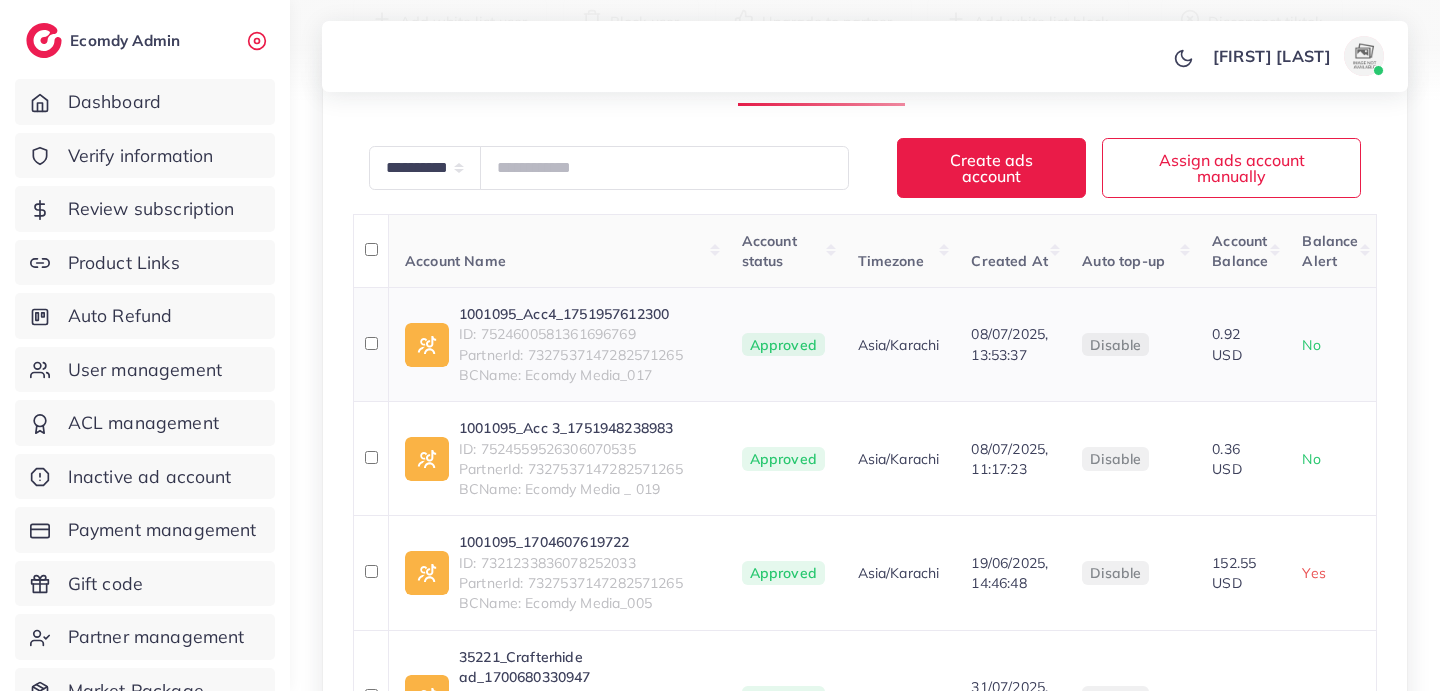 click on "1001095_Acc4_1751957612300" at bounding box center (571, 314) 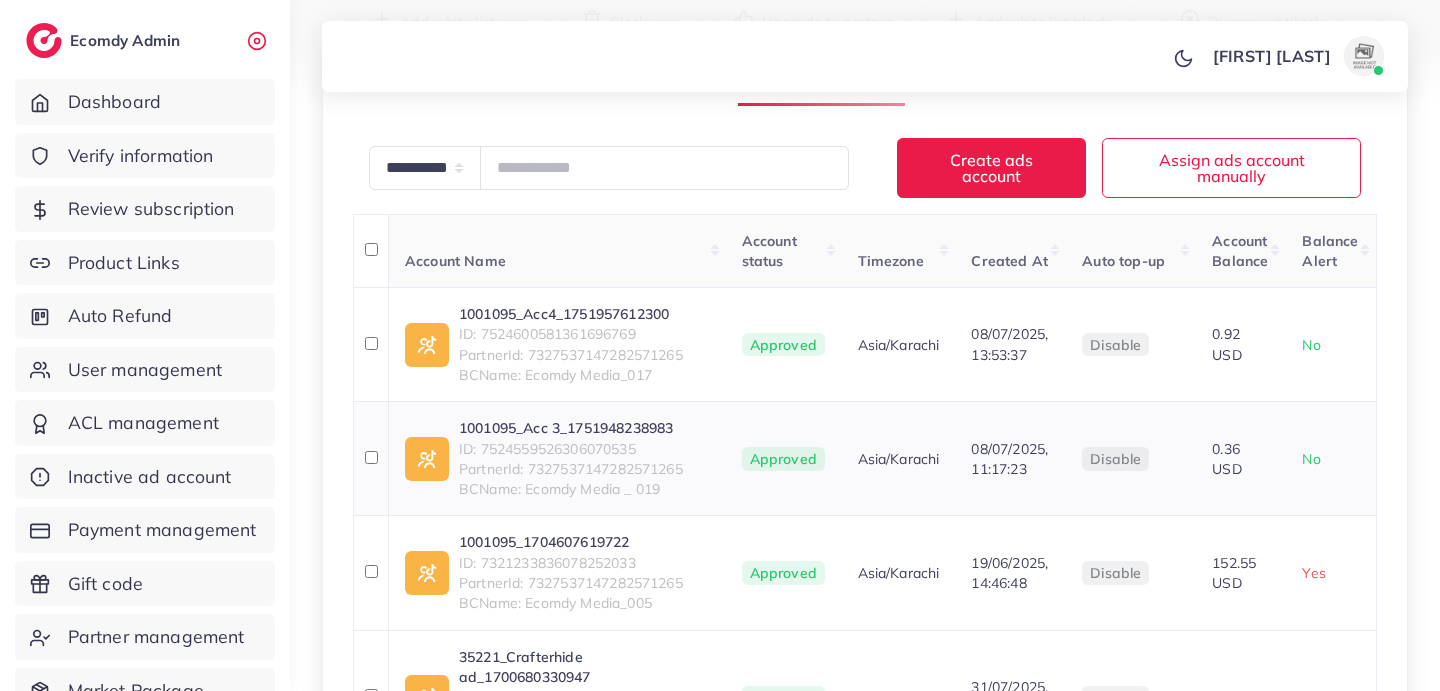 click on "1001095_Acc 3_1751948238983" at bounding box center (571, 428) 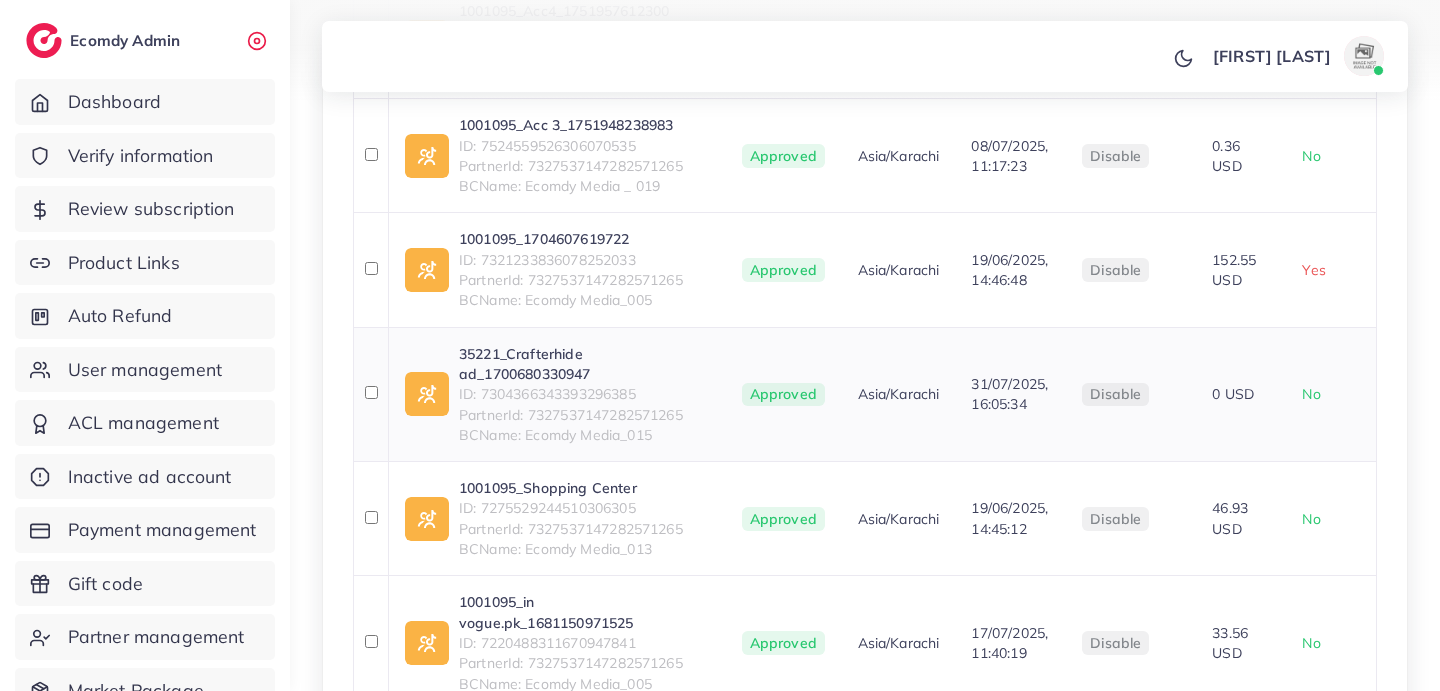 scroll, scrollTop: 616, scrollLeft: 0, axis: vertical 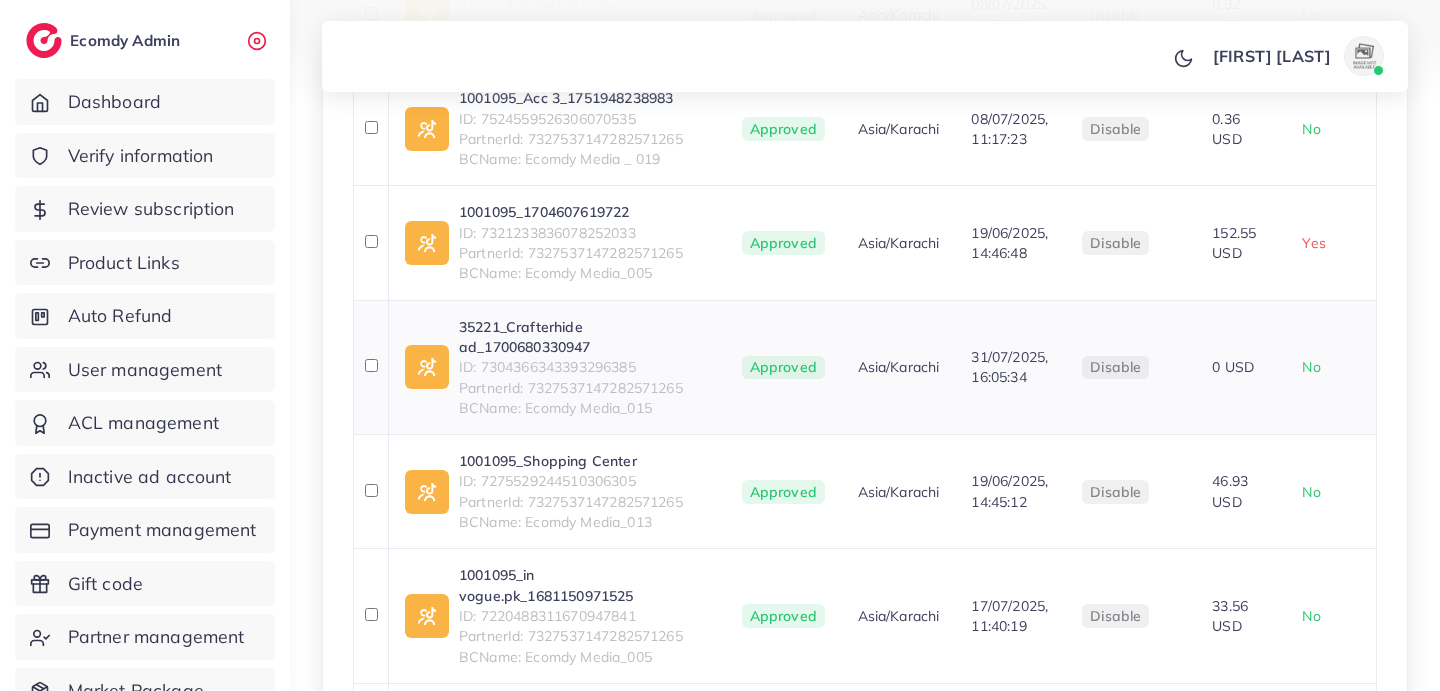 click on "35221_Crafterhide ad_1700680330947" at bounding box center [584, 337] 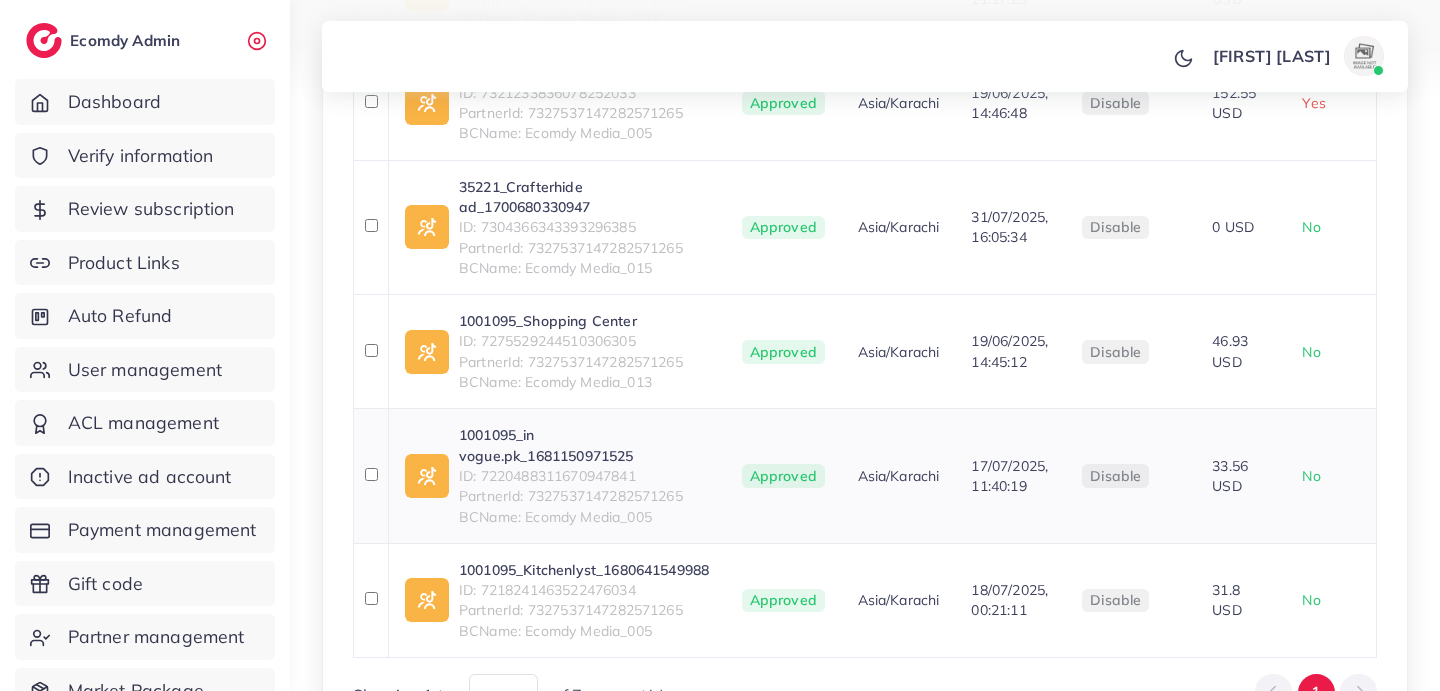scroll, scrollTop: 760, scrollLeft: 0, axis: vertical 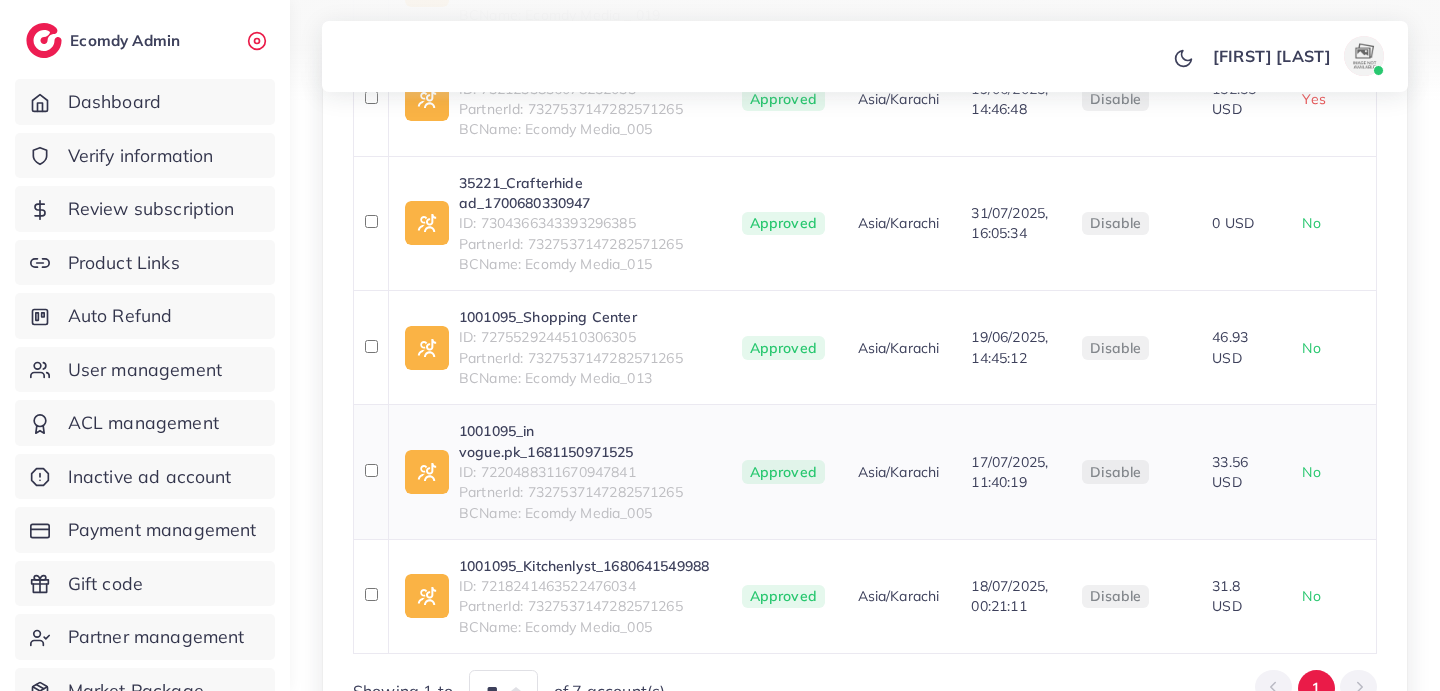 click on "1001095_in vogue.pk_1681150971525" at bounding box center (584, 441) 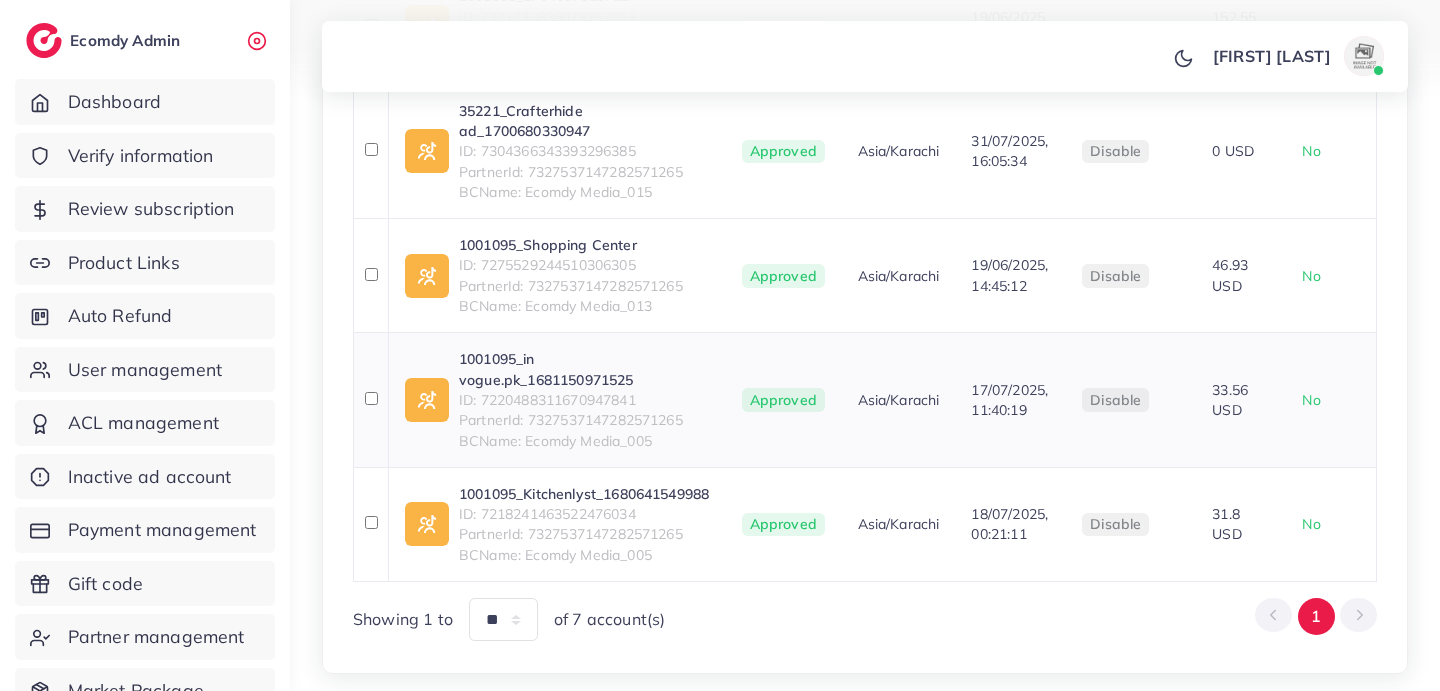 scroll, scrollTop: 948, scrollLeft: 0, axis: vertical 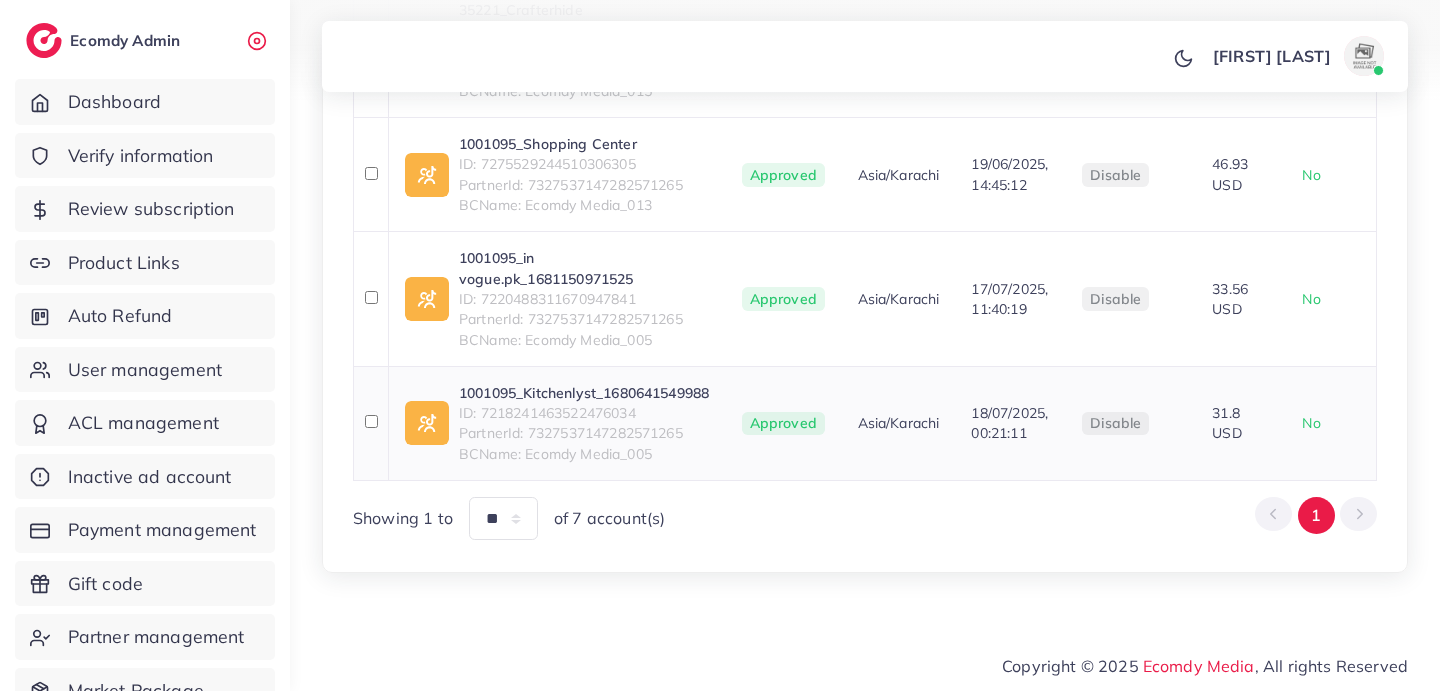 click on "1001095_Kitchenlyst_1680641549988" at bounding box center [584, 393] 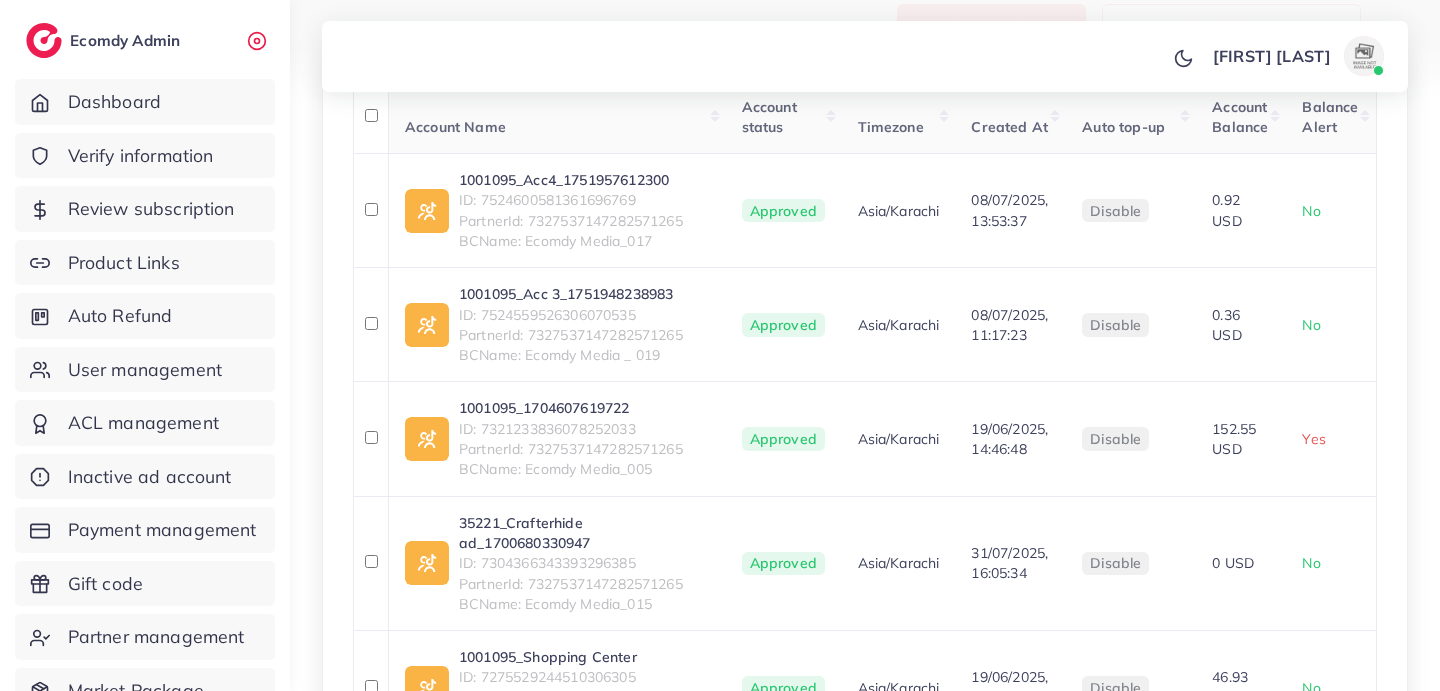 scroll, scrollTop: 410, scrollLeft: 0, axis: vertical 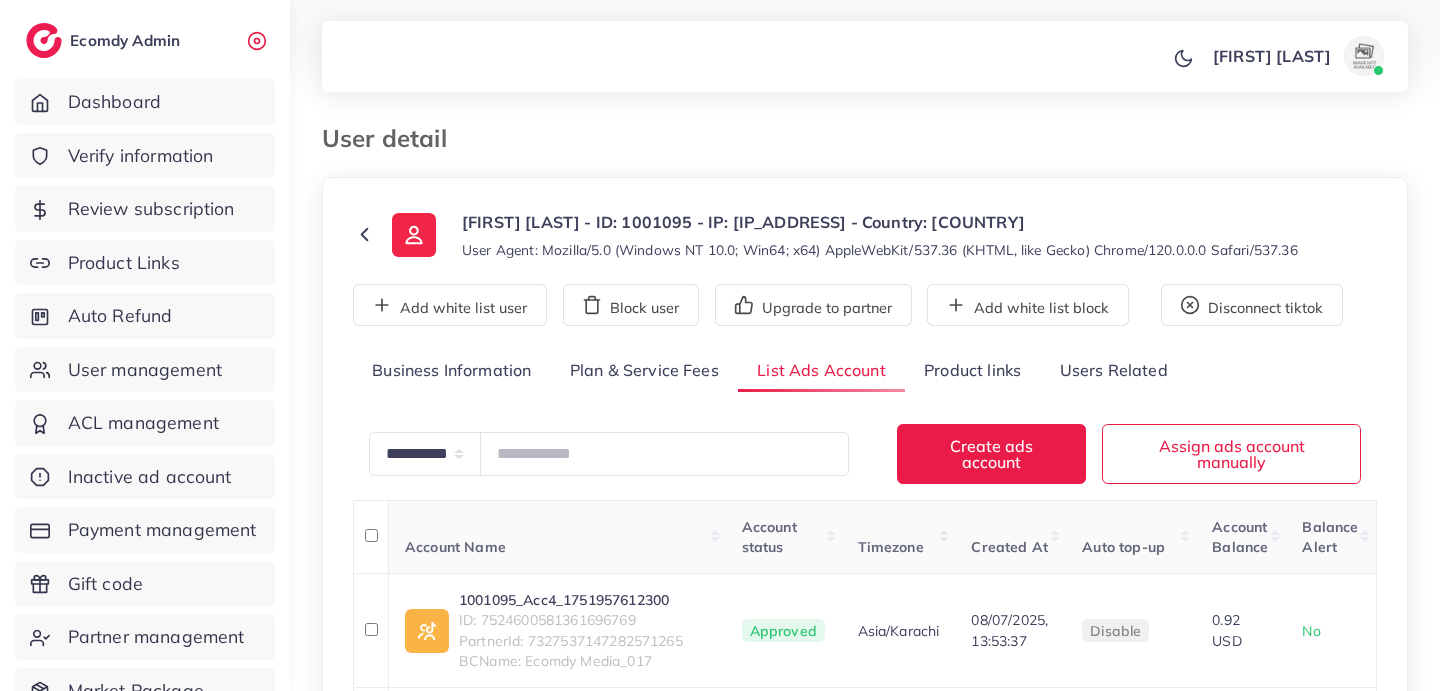 click on "Business Information" at bounding box center (452, 371) 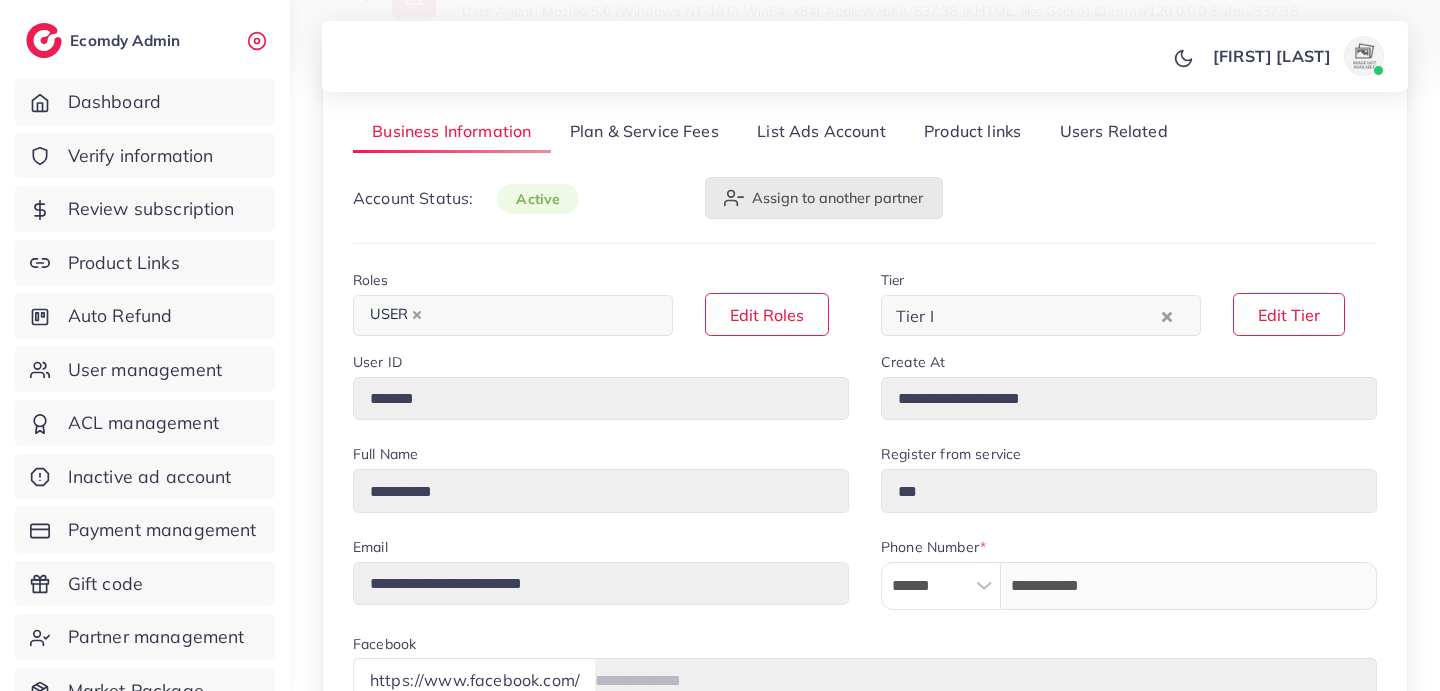 scroll, scrollTop: 460, scrollLeft: 0, axis: vertical 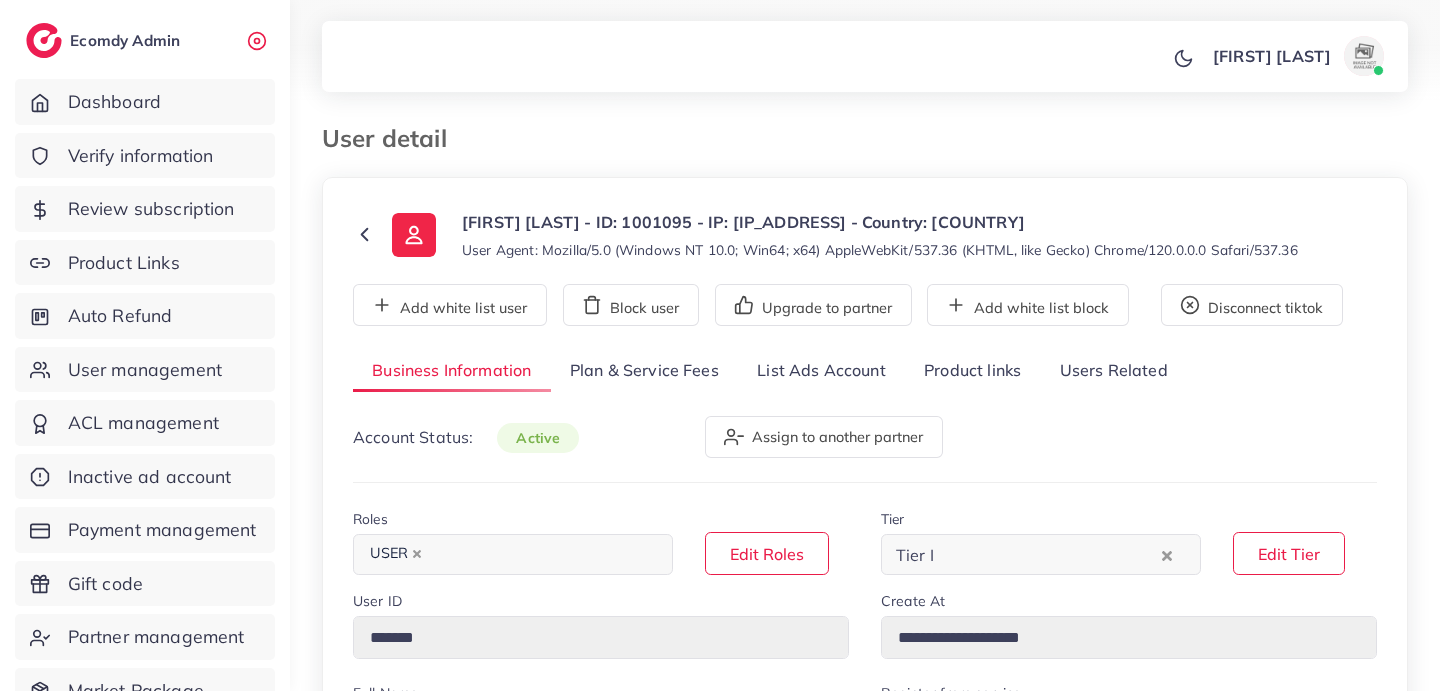 click on "List Ads Account" at bounding box center [821, 371] 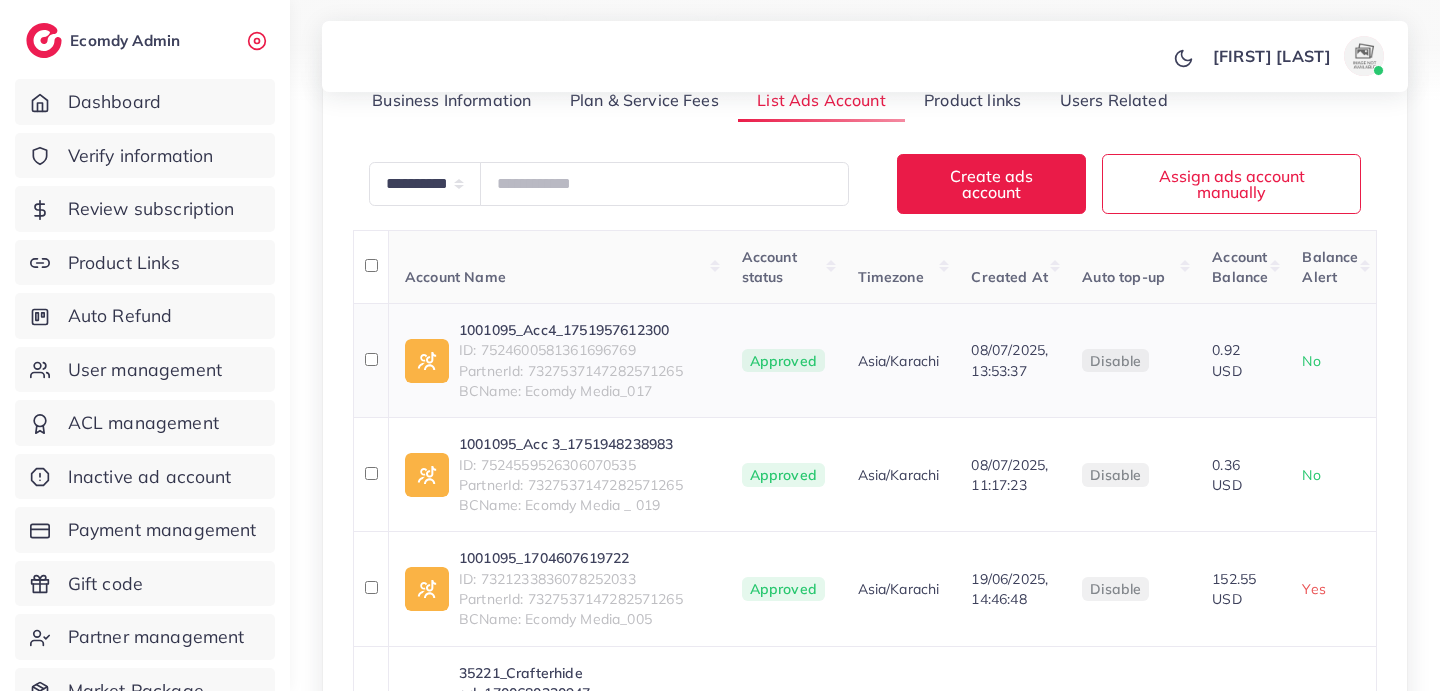 scroll, scrollTop: 598, scrollLeft: 0, axis: vertical 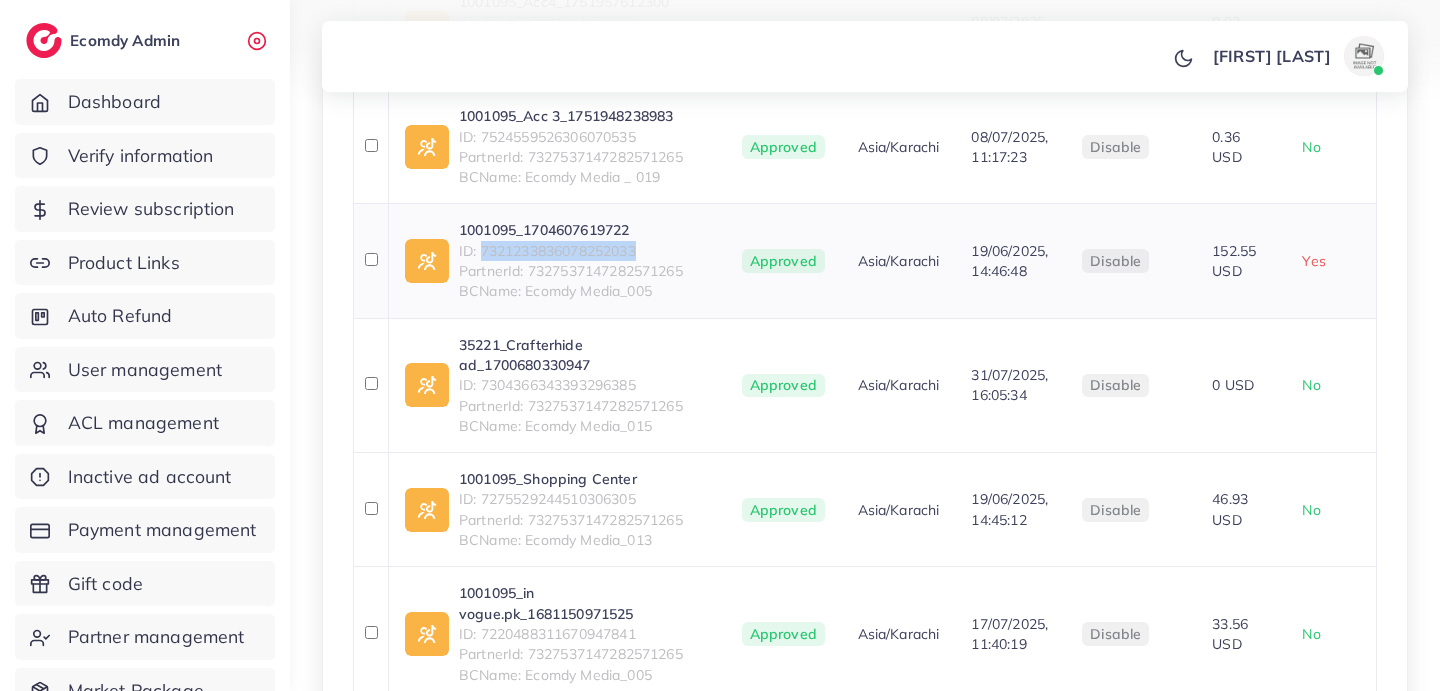 drag, startPoint x: 482, startPoint y: 245, endPoint x: 694, endPoint y: 246, distance: 212.00237 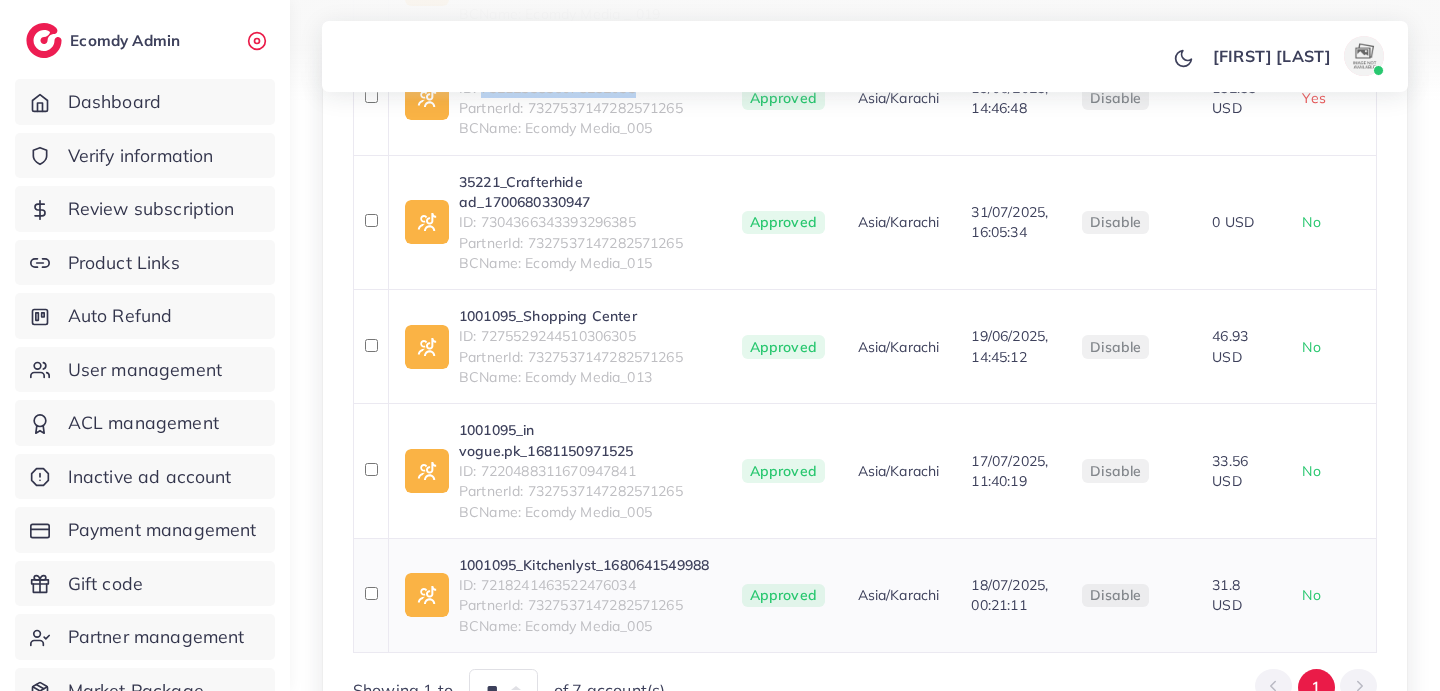 scroll, scrollTop: 763, scrollLeft: 0, axis: vertical 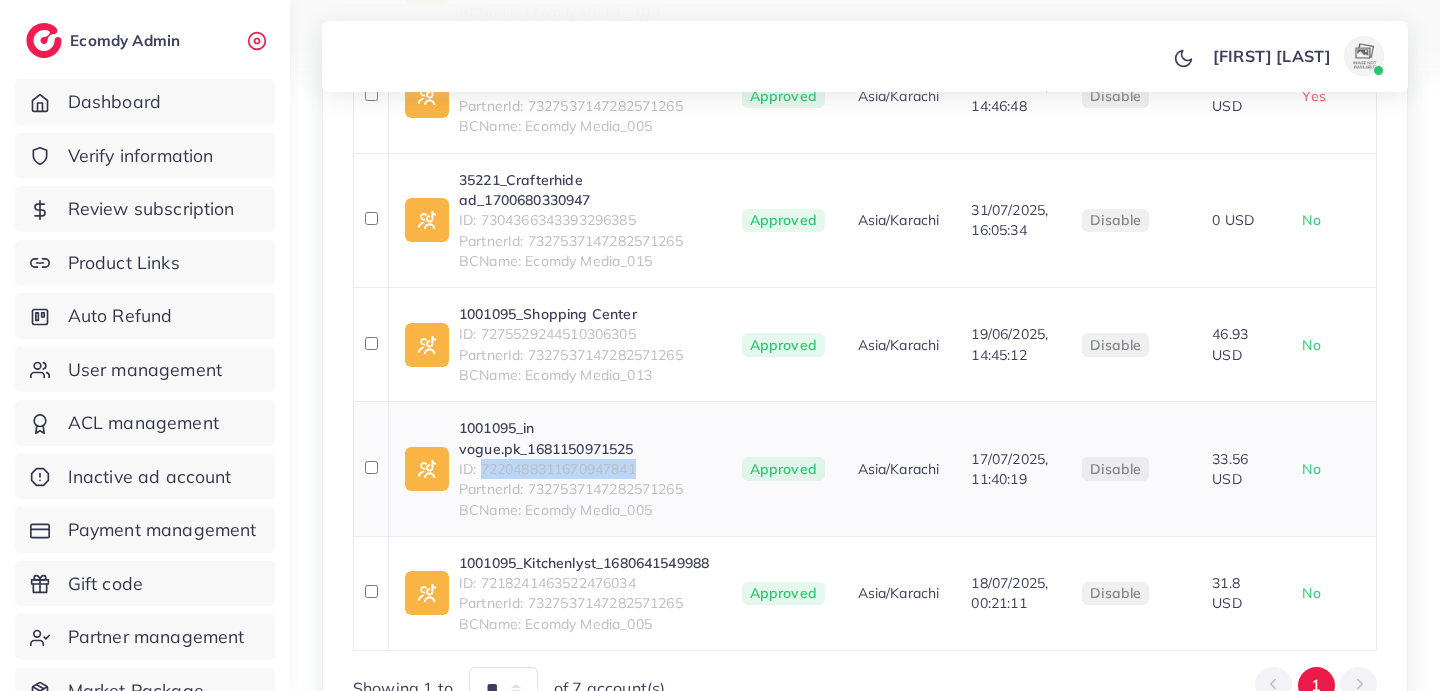 drag, startPoint x: 481, startPoint y: 465, endPoint x: 652, endPoint y: 461, distance: 171.04678 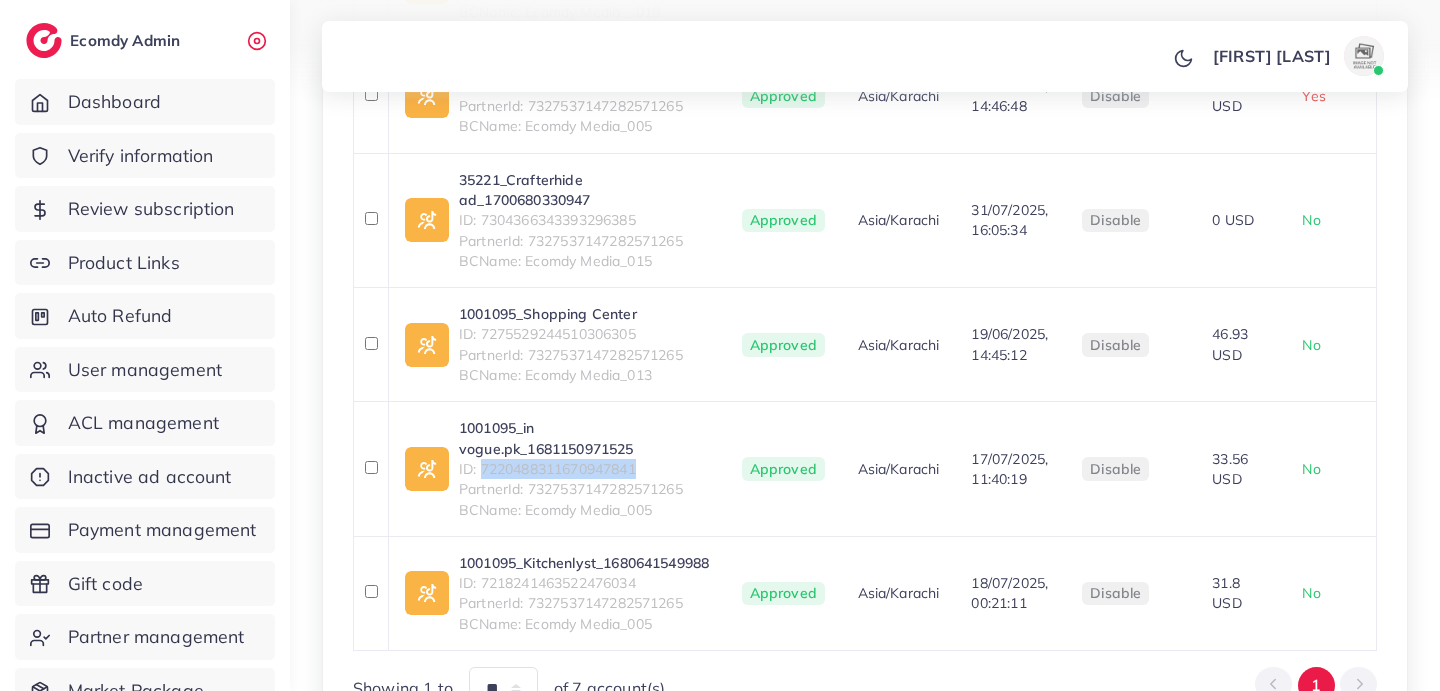 copy on "7220488311670947841" 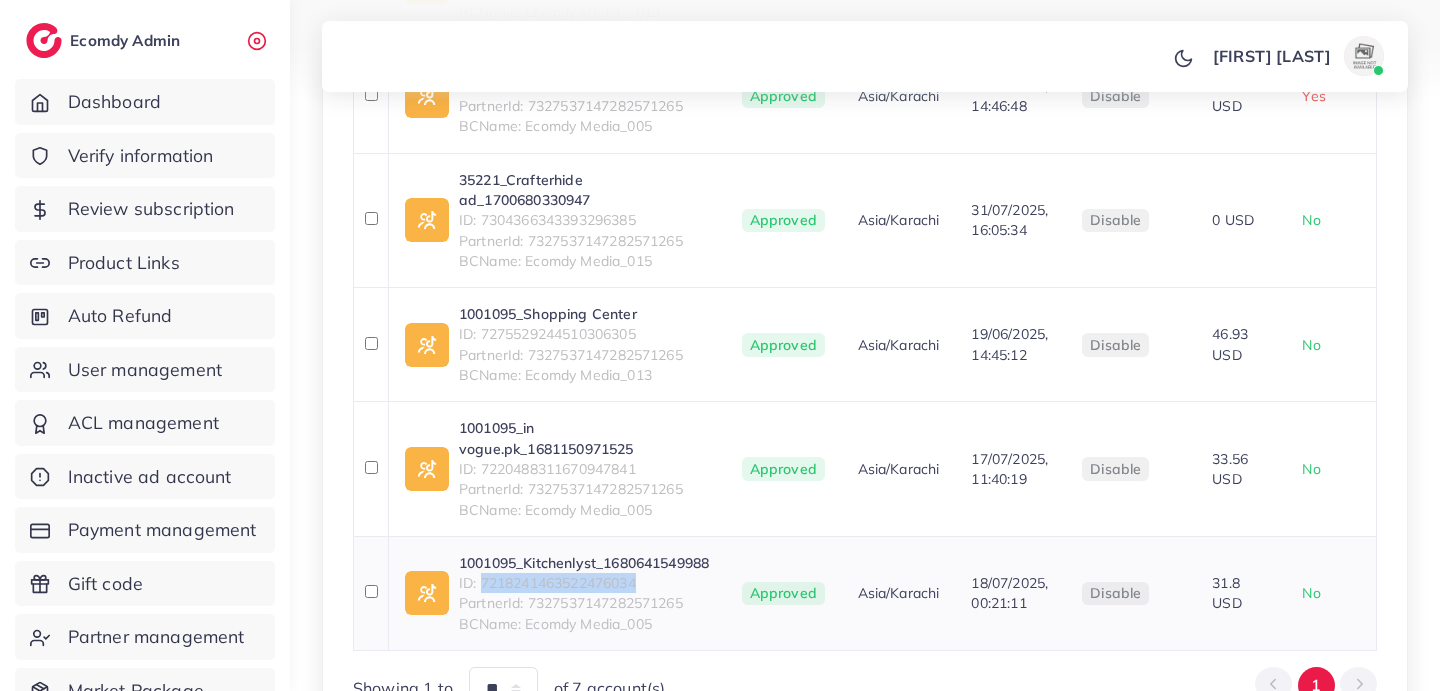 drag, startPoint x: 480, startPoint y: 581, endPoint x: 672, endPoint y: 577, distance: 192.04166 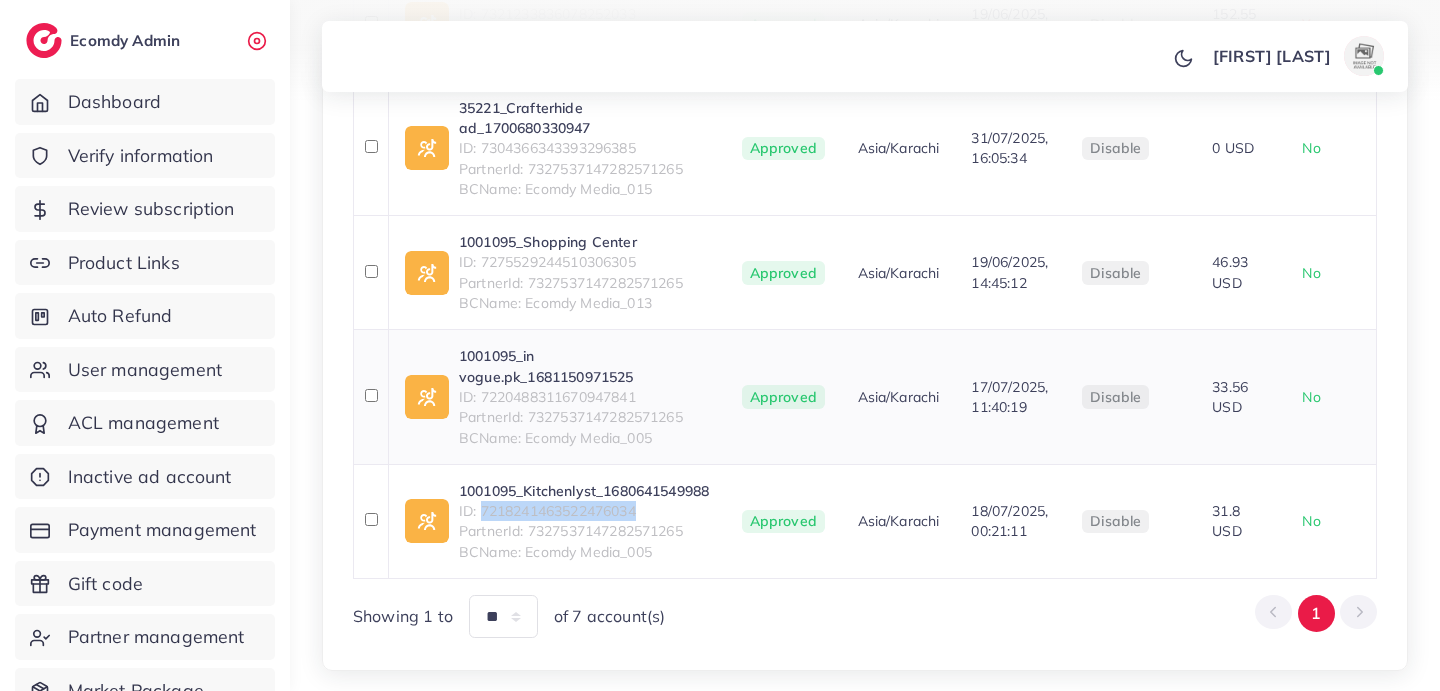 scroll, scrollTop: 840, scrollLeft: 0, axis: vertical 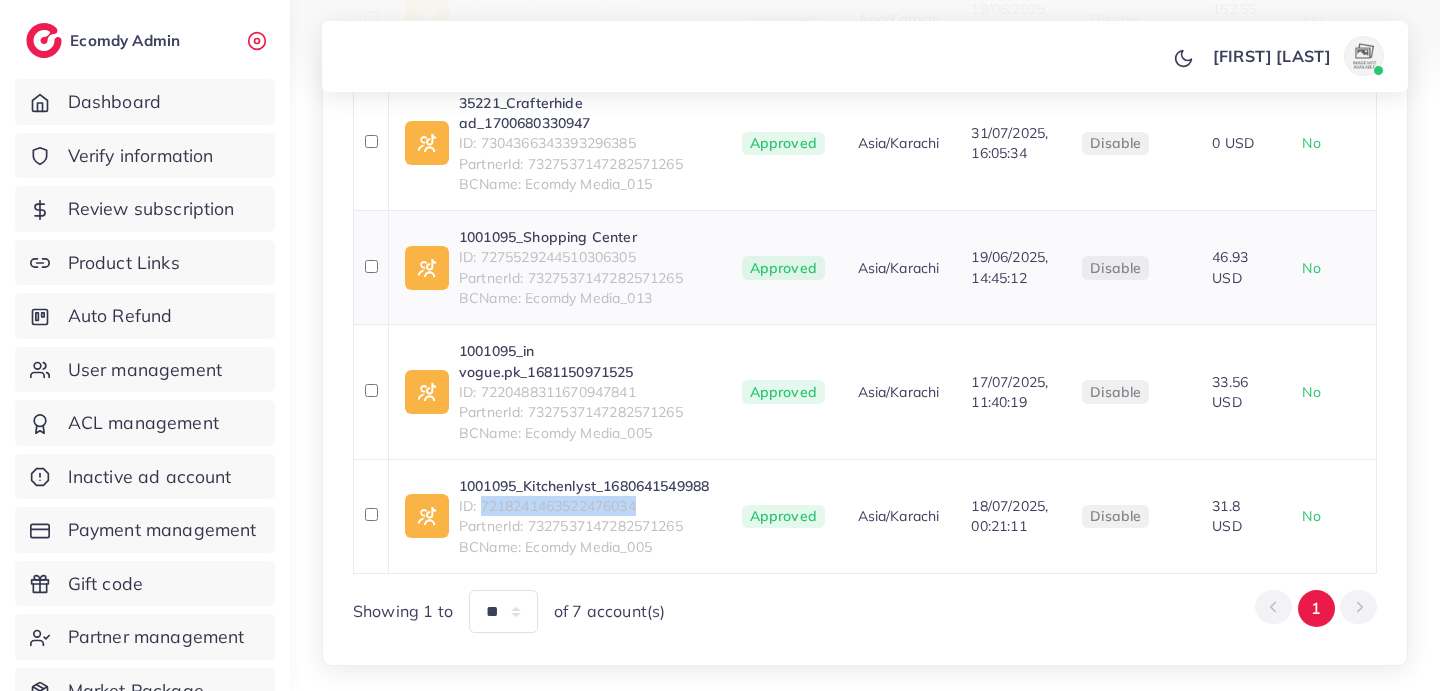 click on "1001095_Shopping Center" at bounding box center [571, 237] 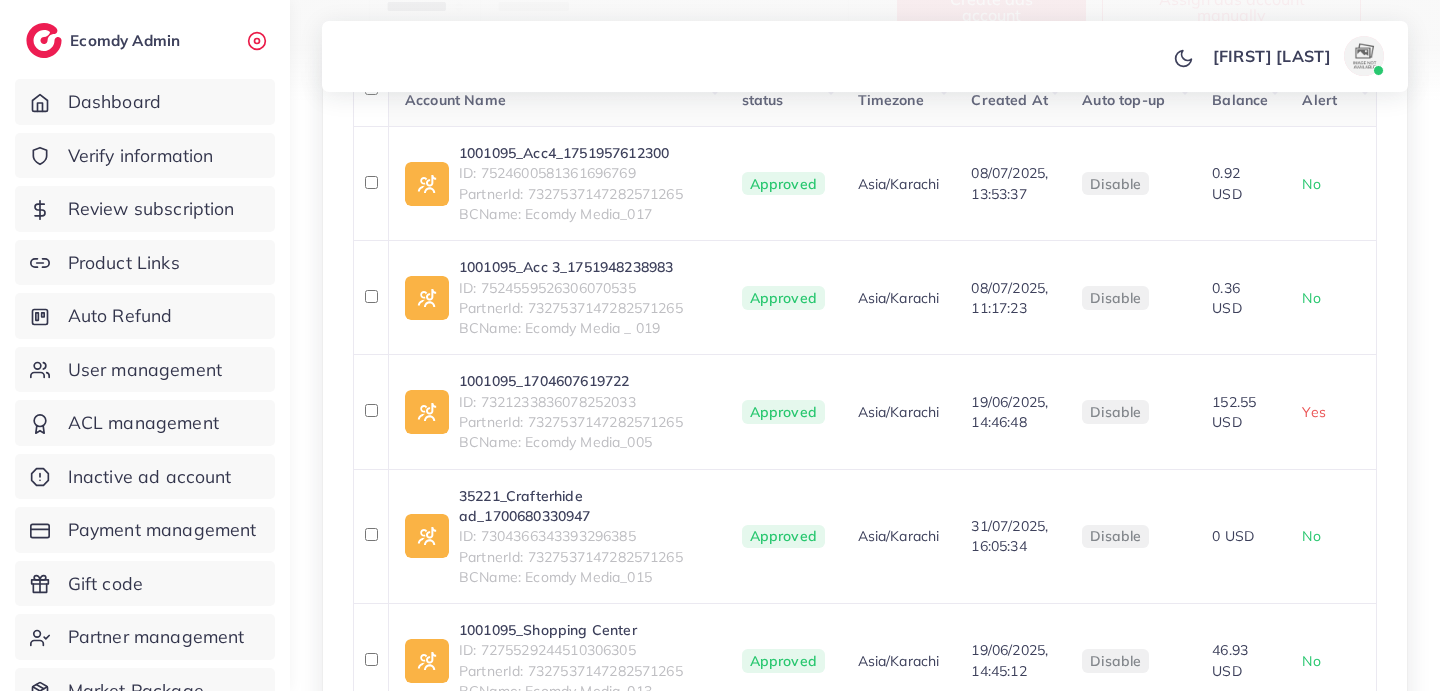 scroll, scrollTop: 486, scrollLeft: 0, axis: vertical 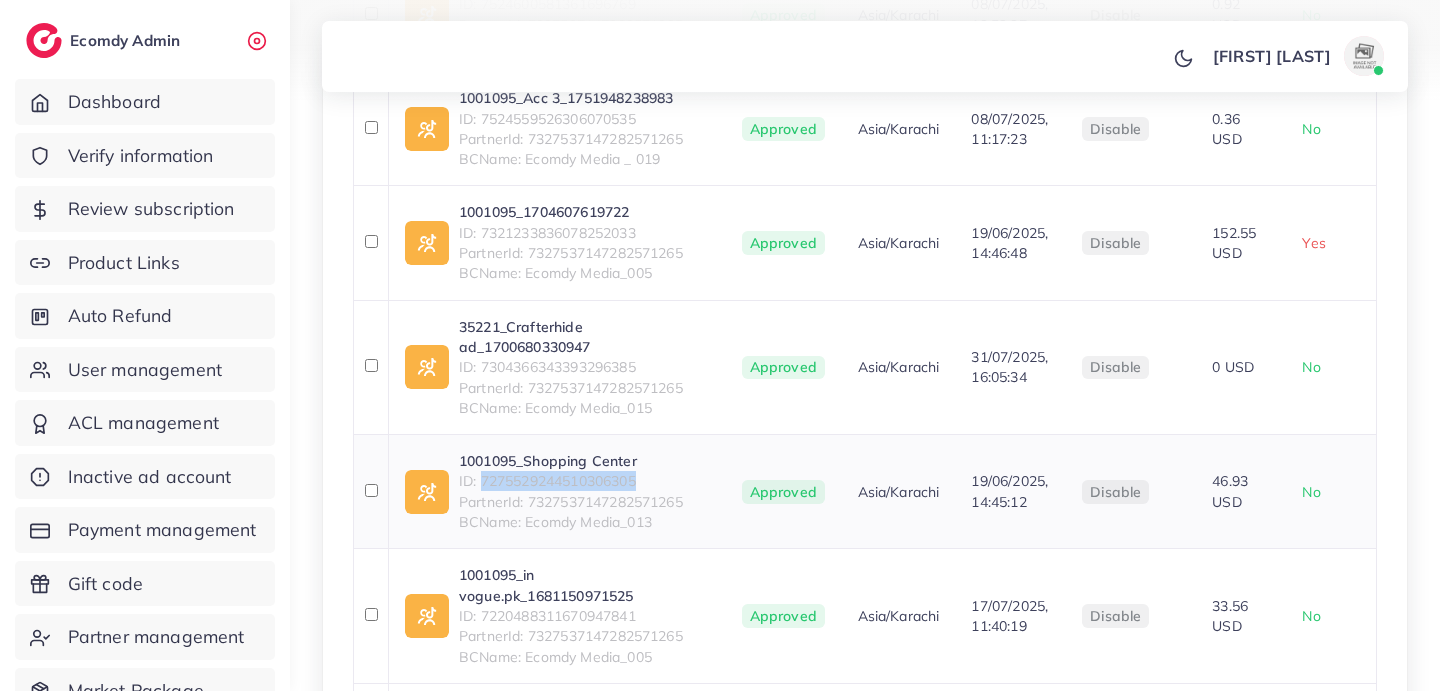drag, startPoint x: 481, startPoint y: 480, endPoint x: 667, endPoint y: 481, distance: 186.00269 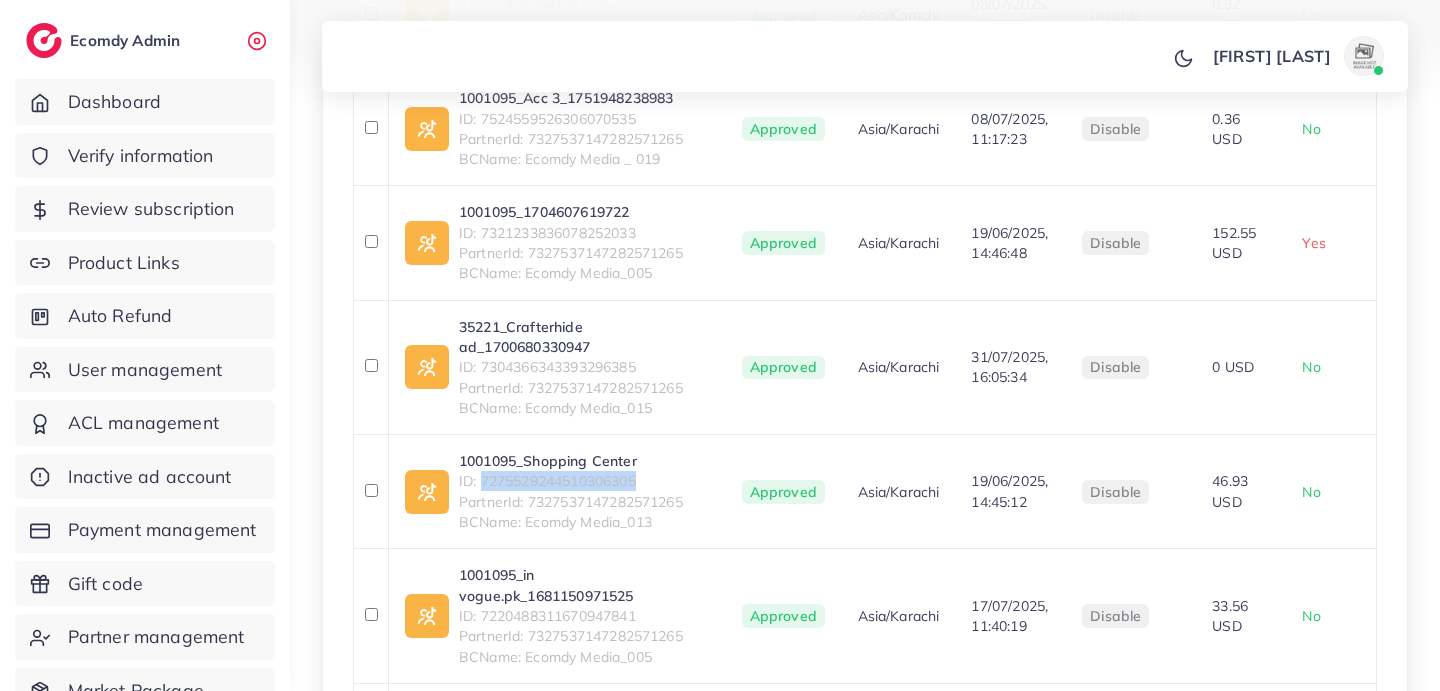 copy on "7275529244510306305" 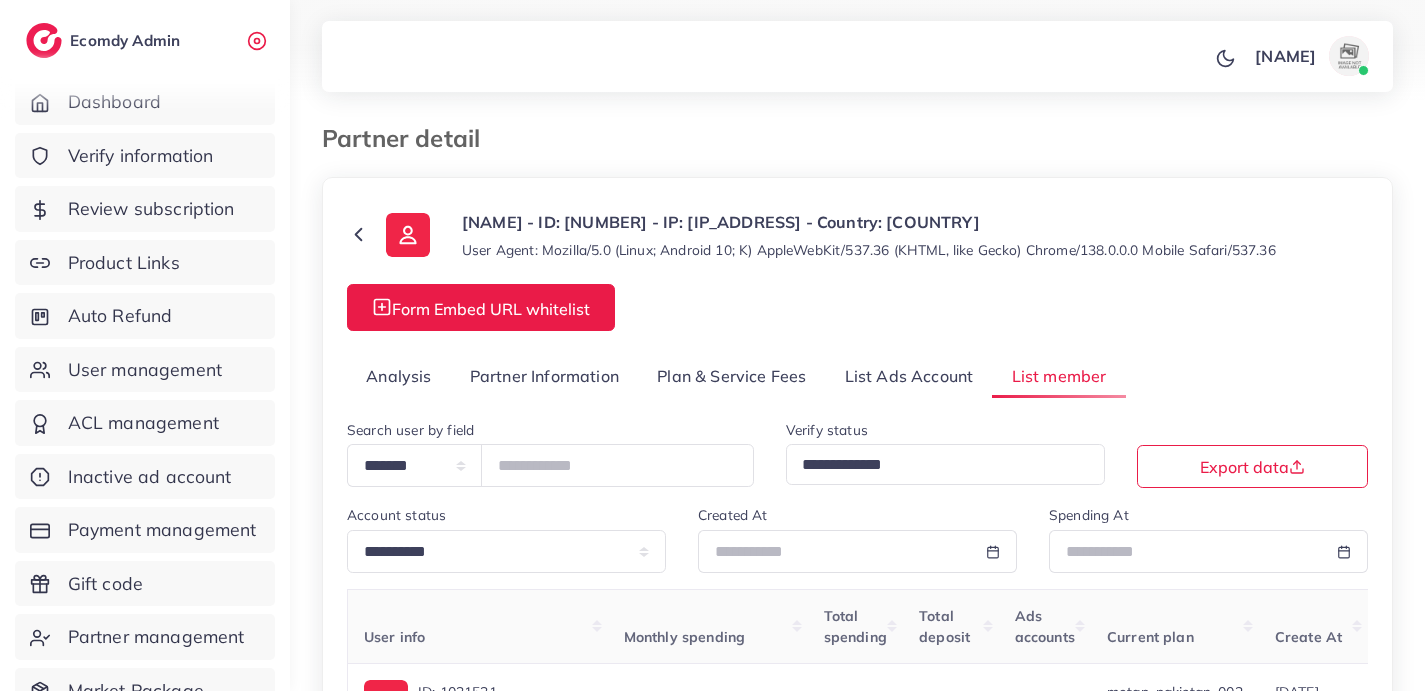 select on "**" 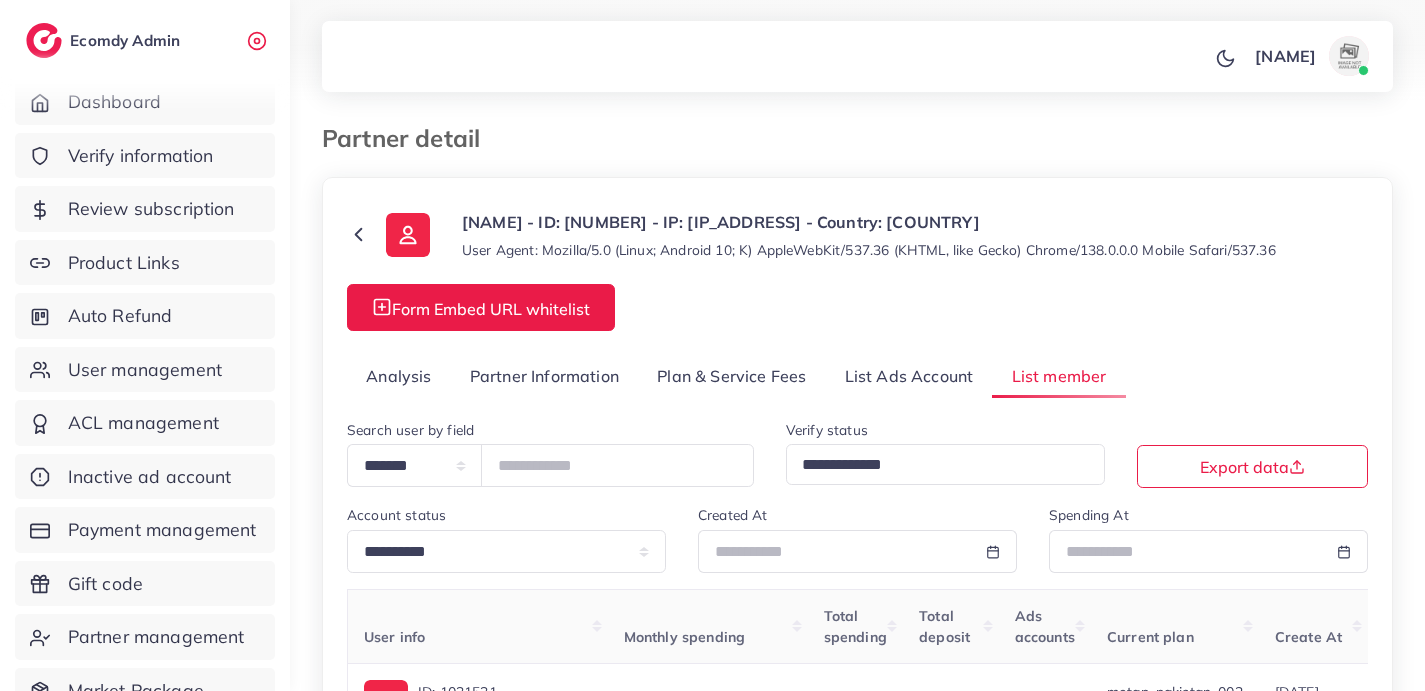 scroll, scrollTop: 365, scrollLeft: 0, axis: vertical 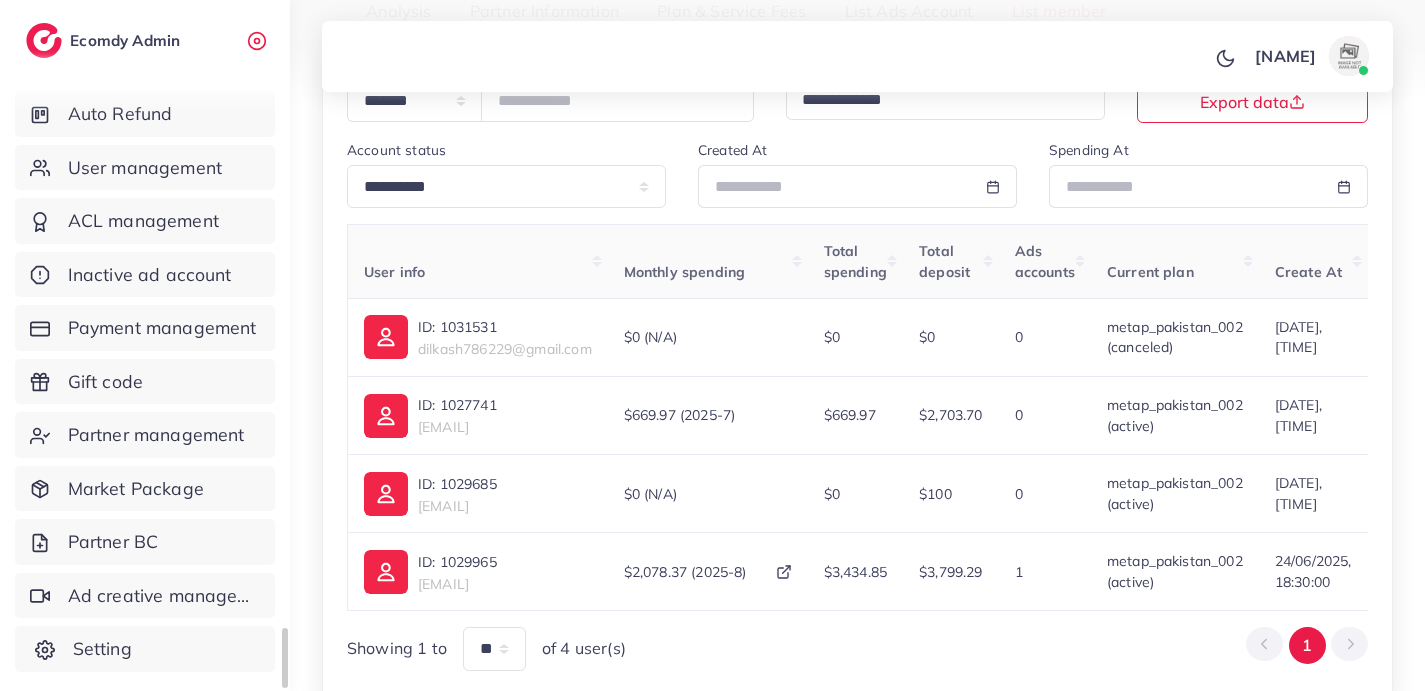 click on "Setting" at bounding box center (145, 649) 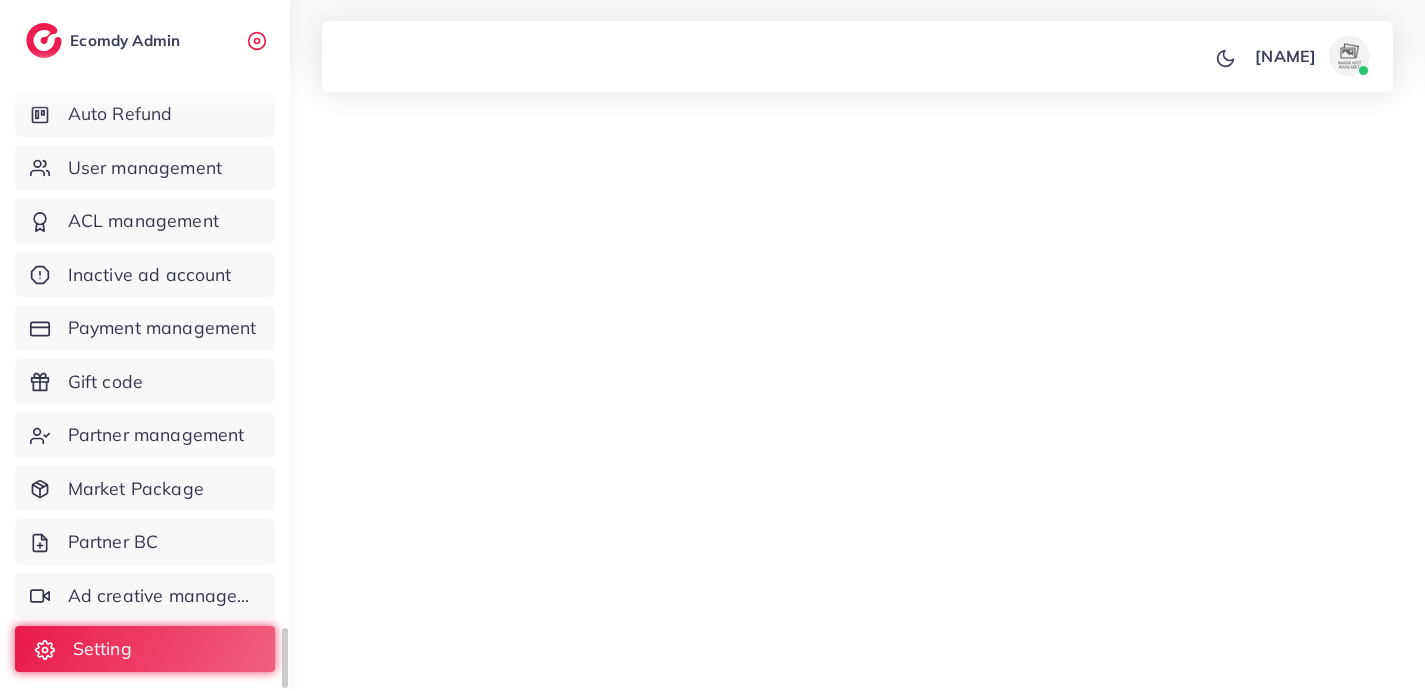 scroll, scrollTop: 0, scrollLeft: 0, axis: both 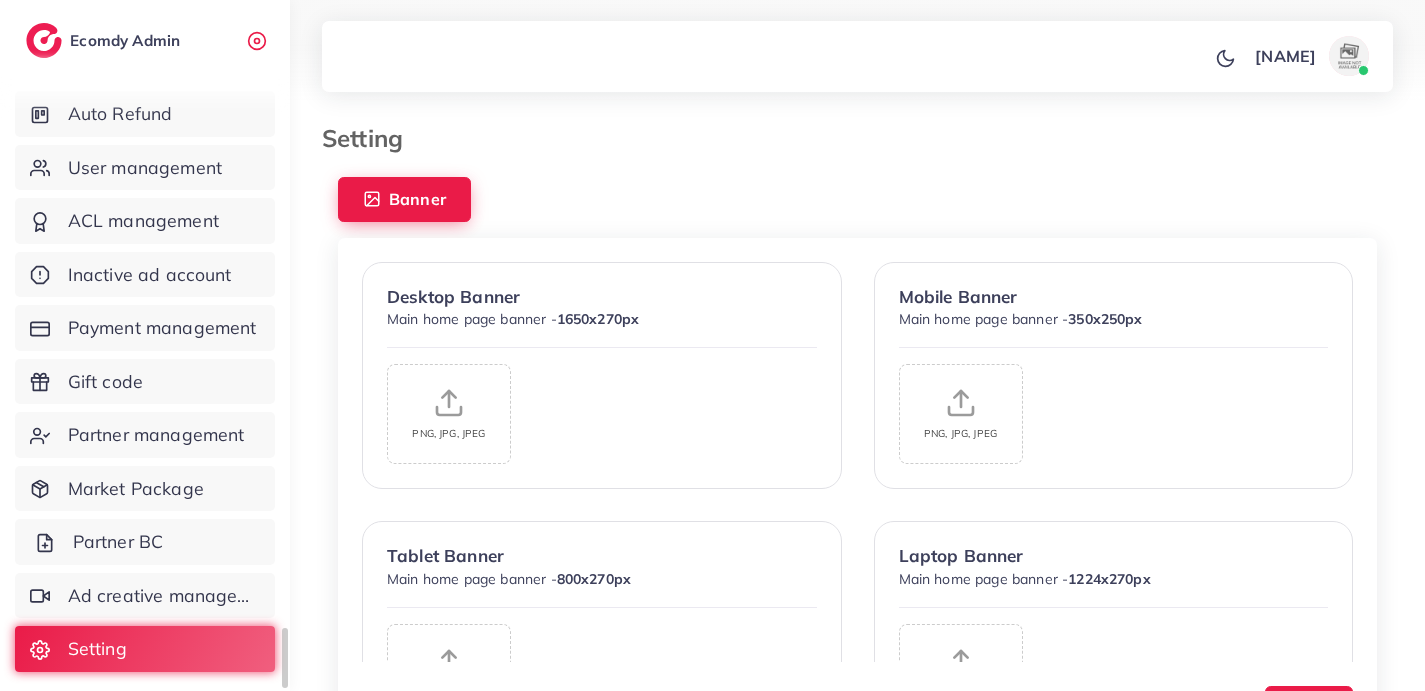 click on "Partner BC" at bounding box center (145, 542) 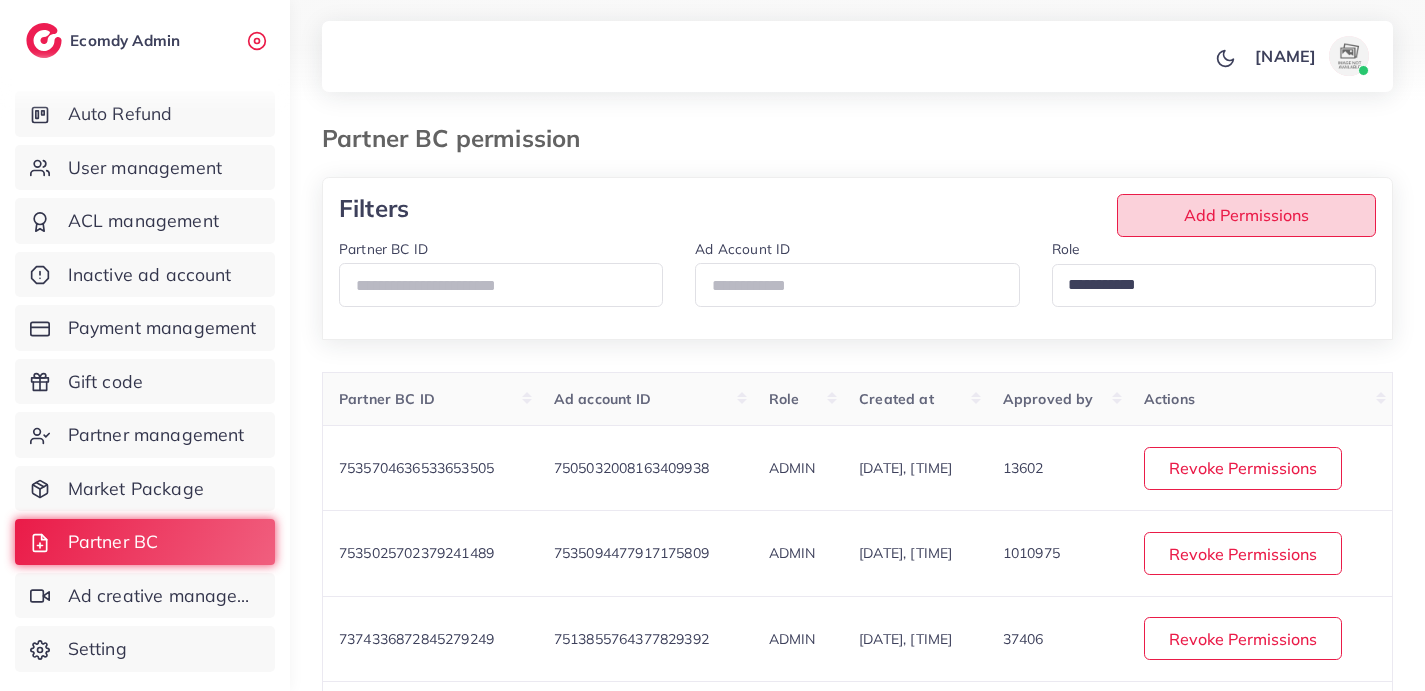 click on "Add Permissions" at bounding box center (1246, 215) 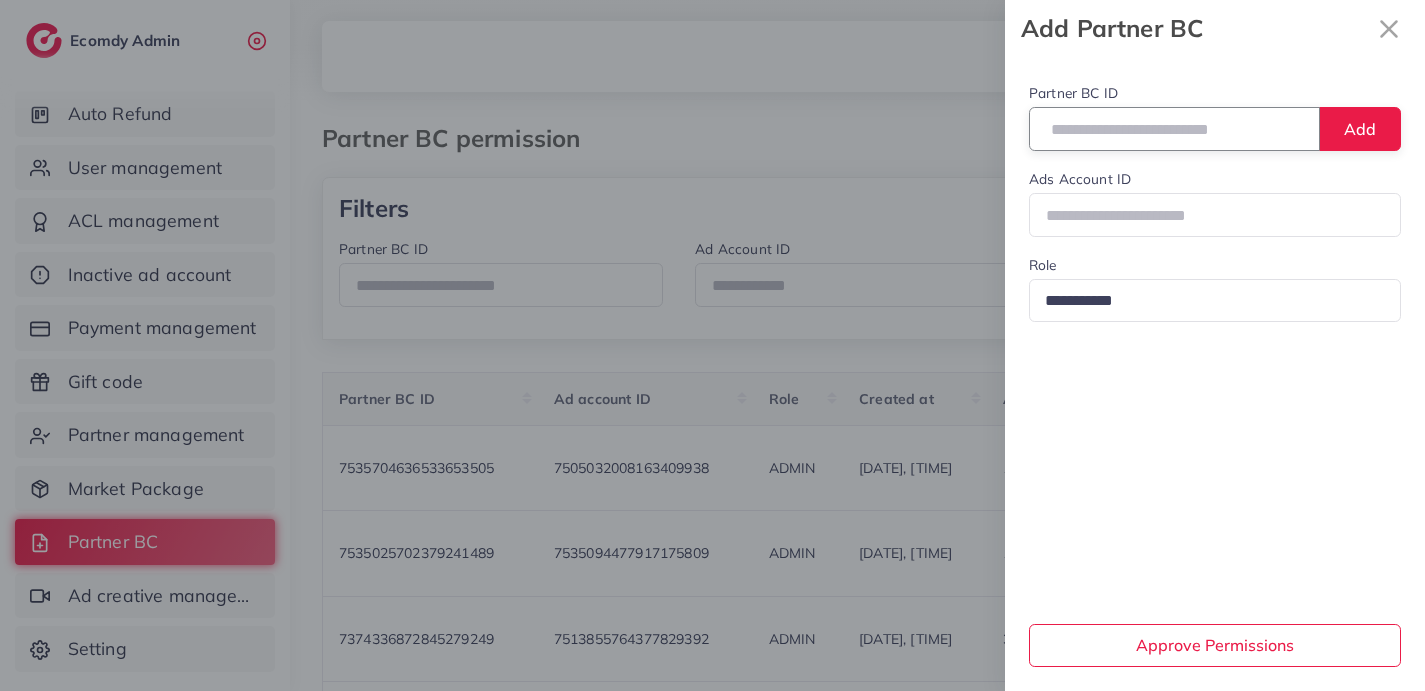 click at bounding box center [1174, 128] 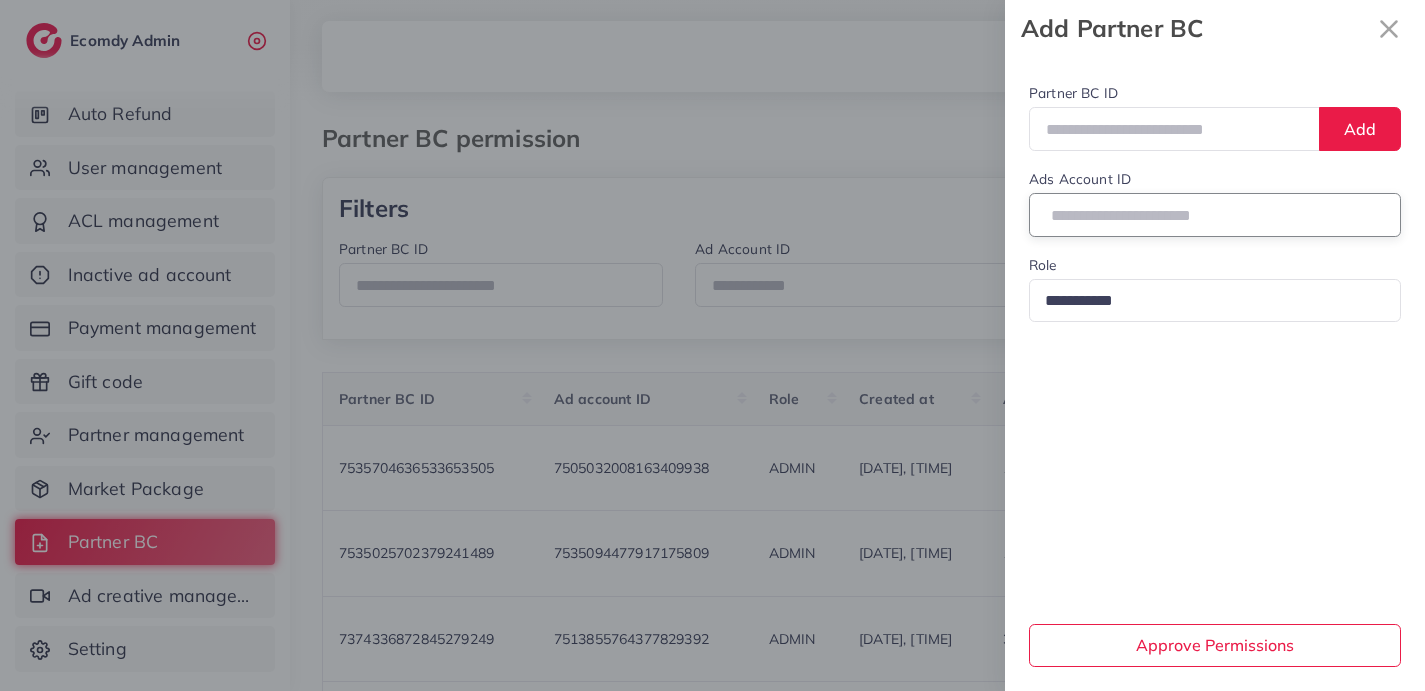 click at bounding box center (1215, 214) 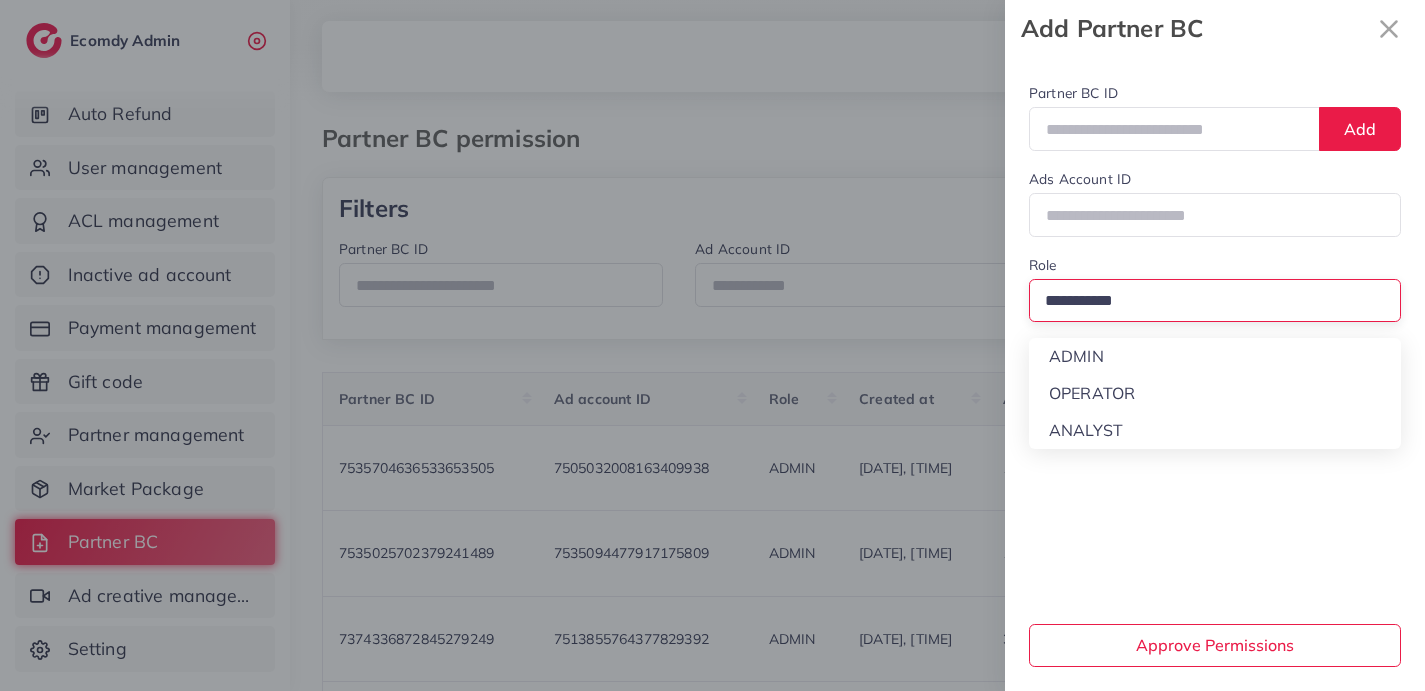 click at bounding box center (1206, 301) 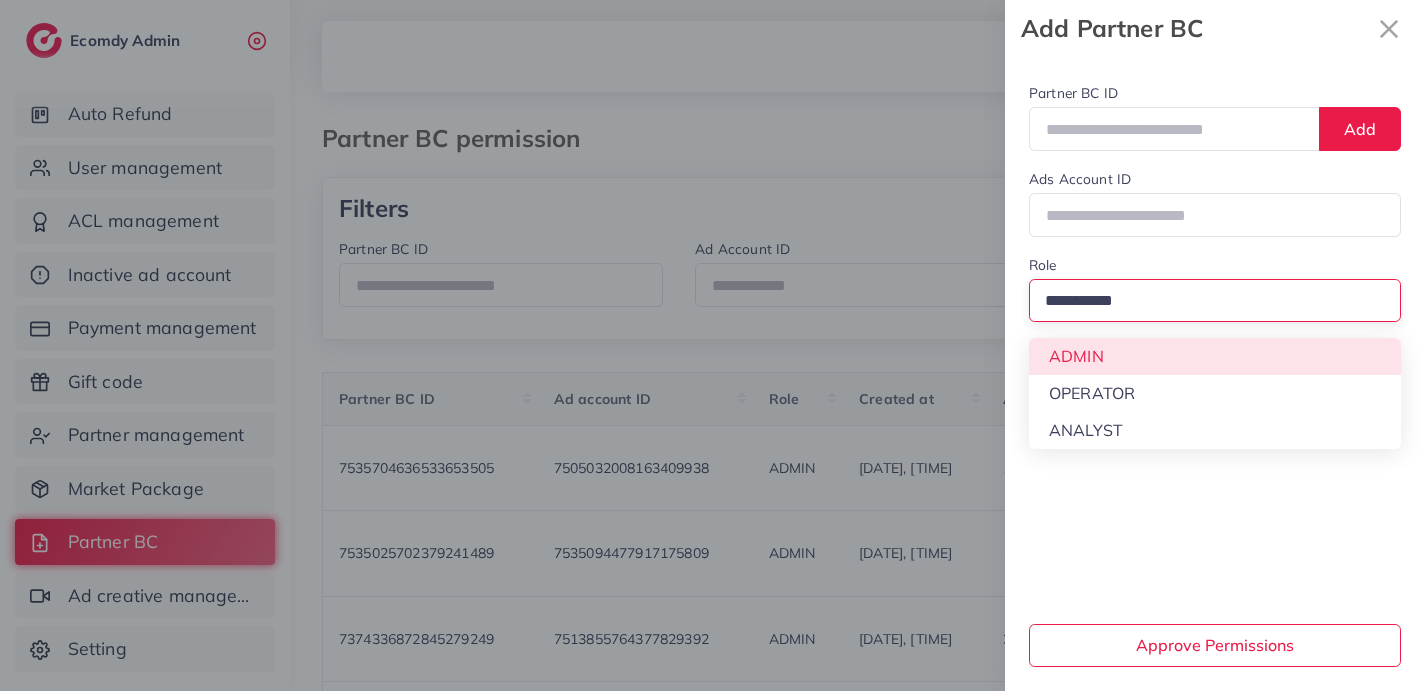 click on "**********" at bounding box center [1215, 374] 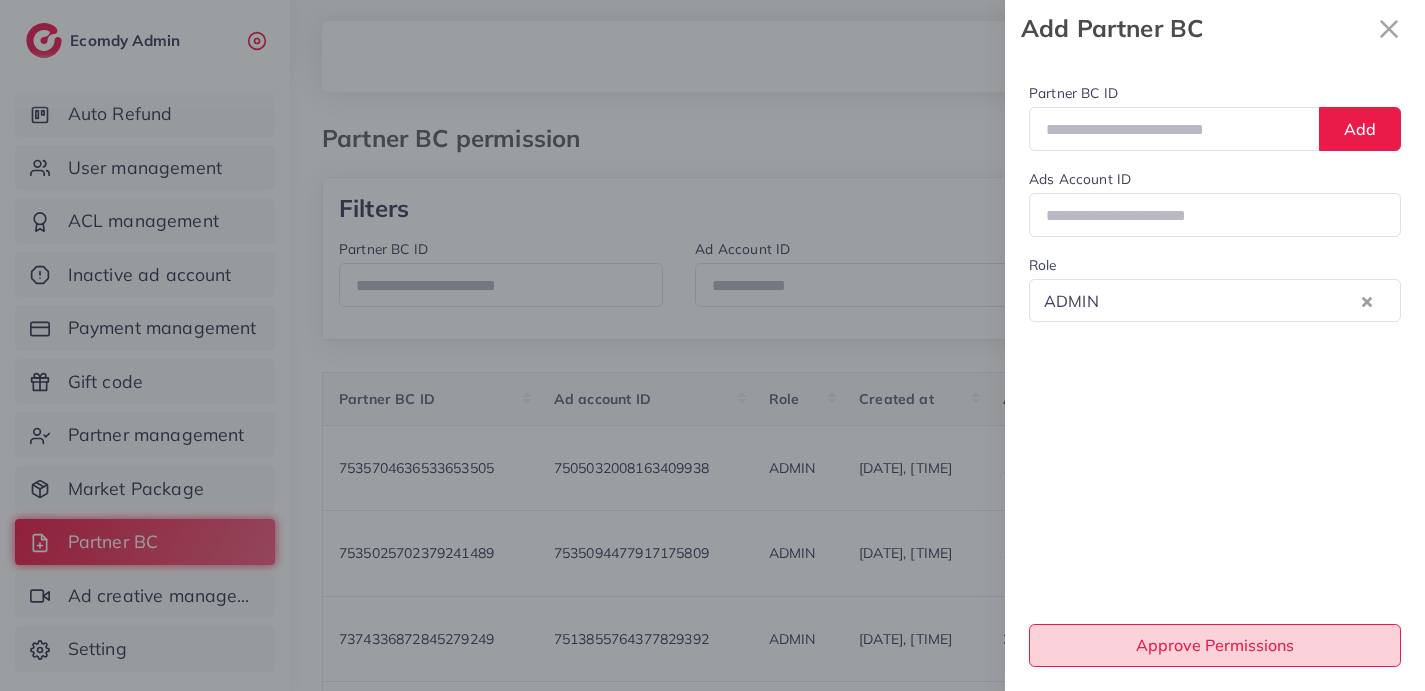 click on "Approve Permissions" at bounding box center [1215, 645] 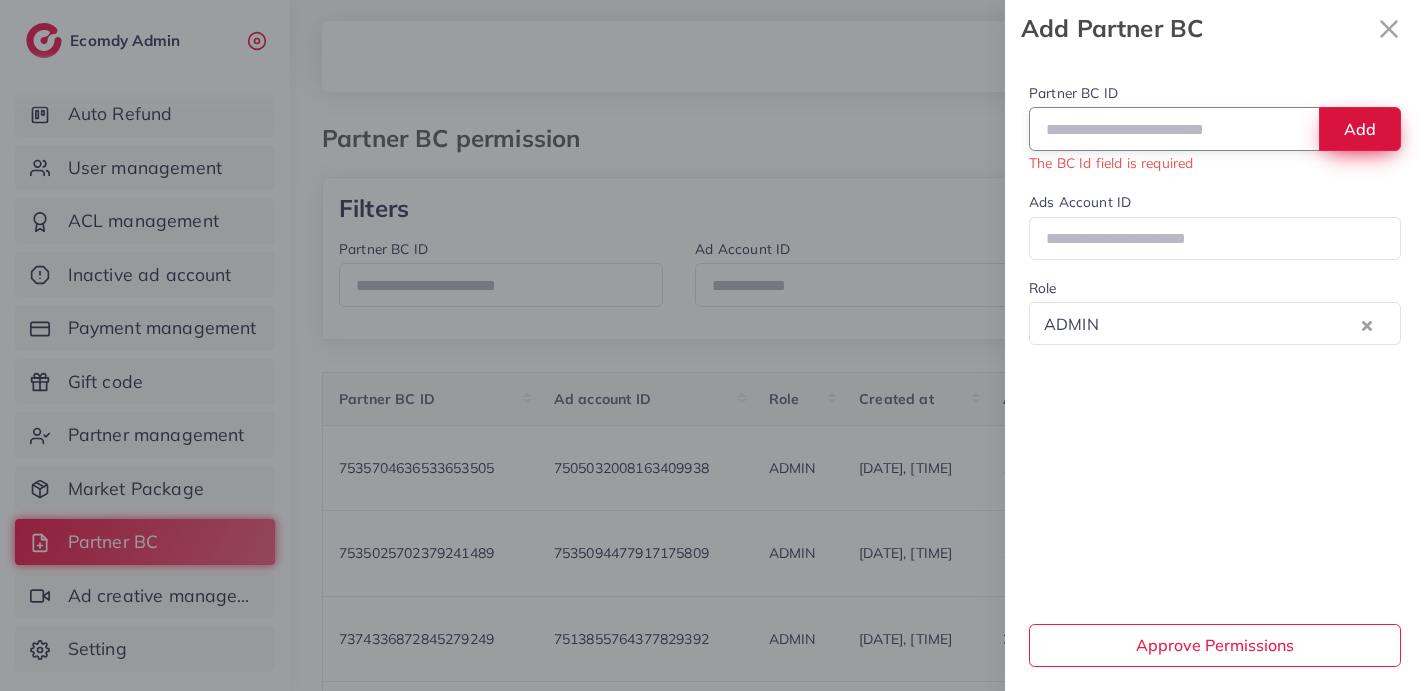 click on "Add" at bounding box center (1360, 128) 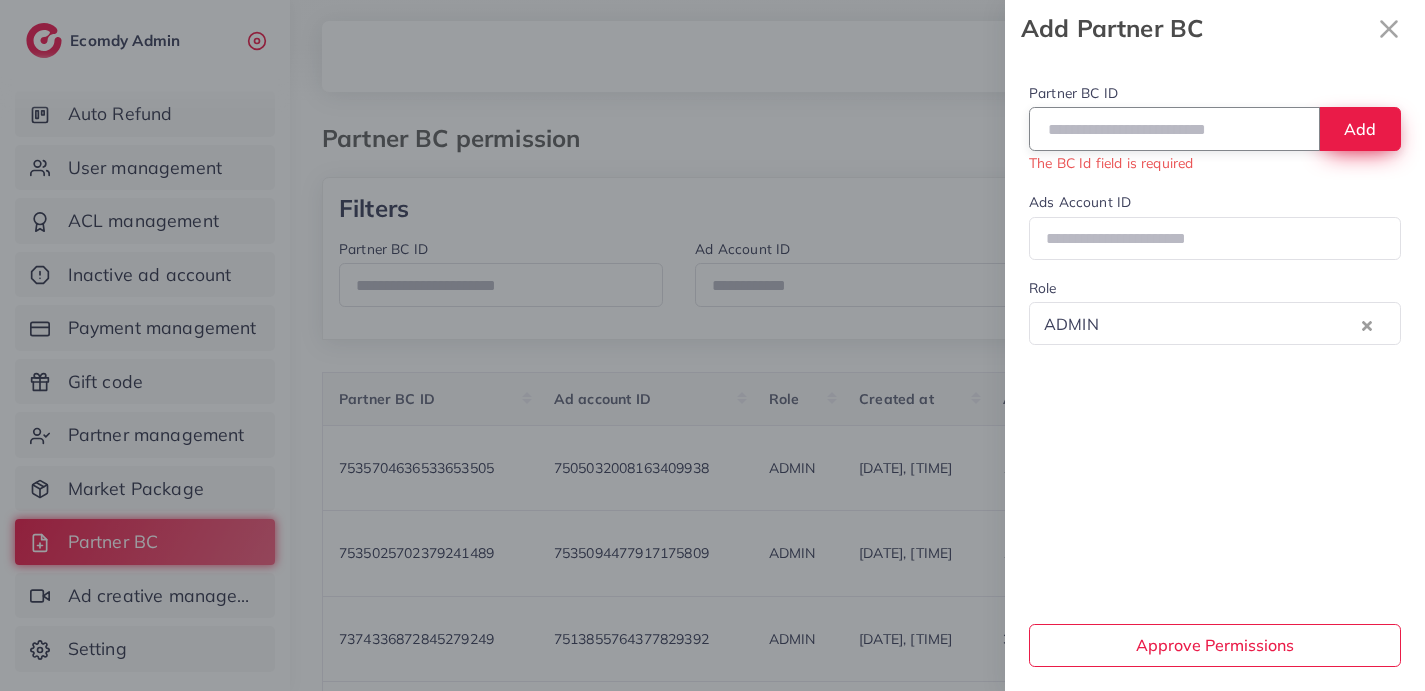type 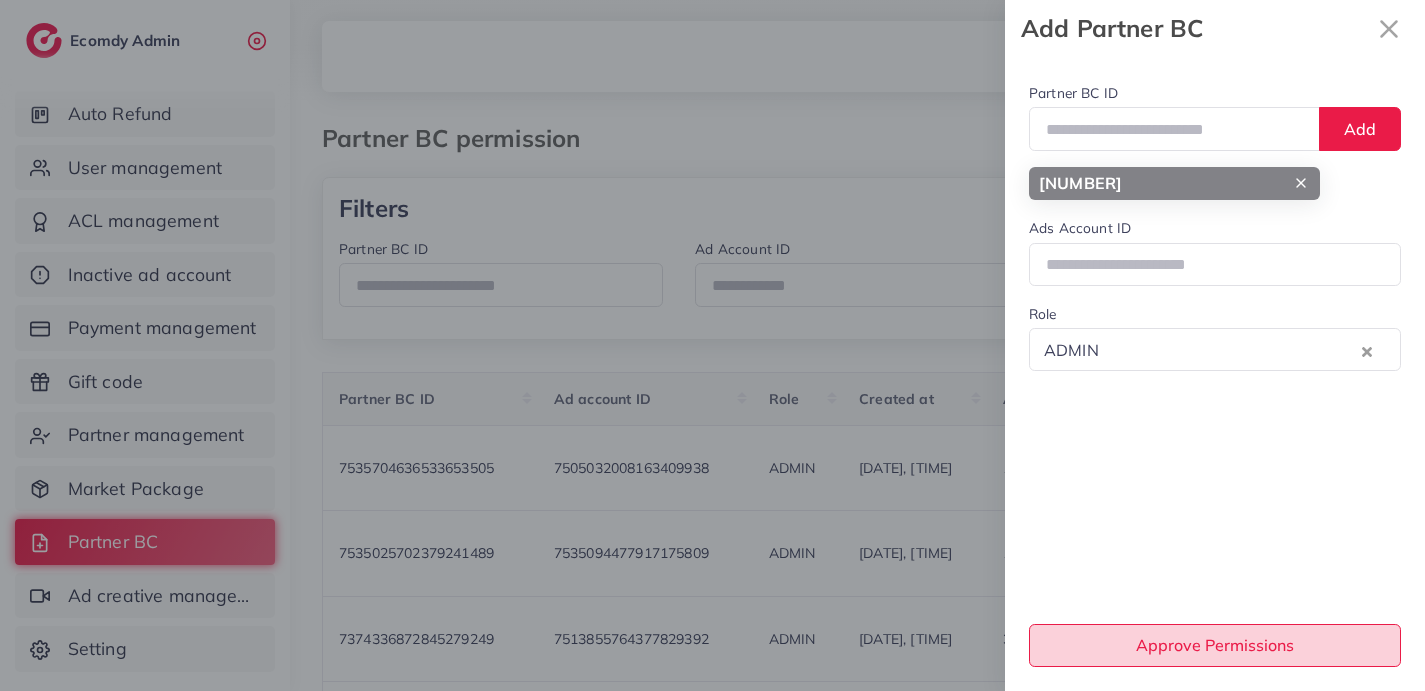 click on "Approve Permissions" at bounding box center (1215, 645) 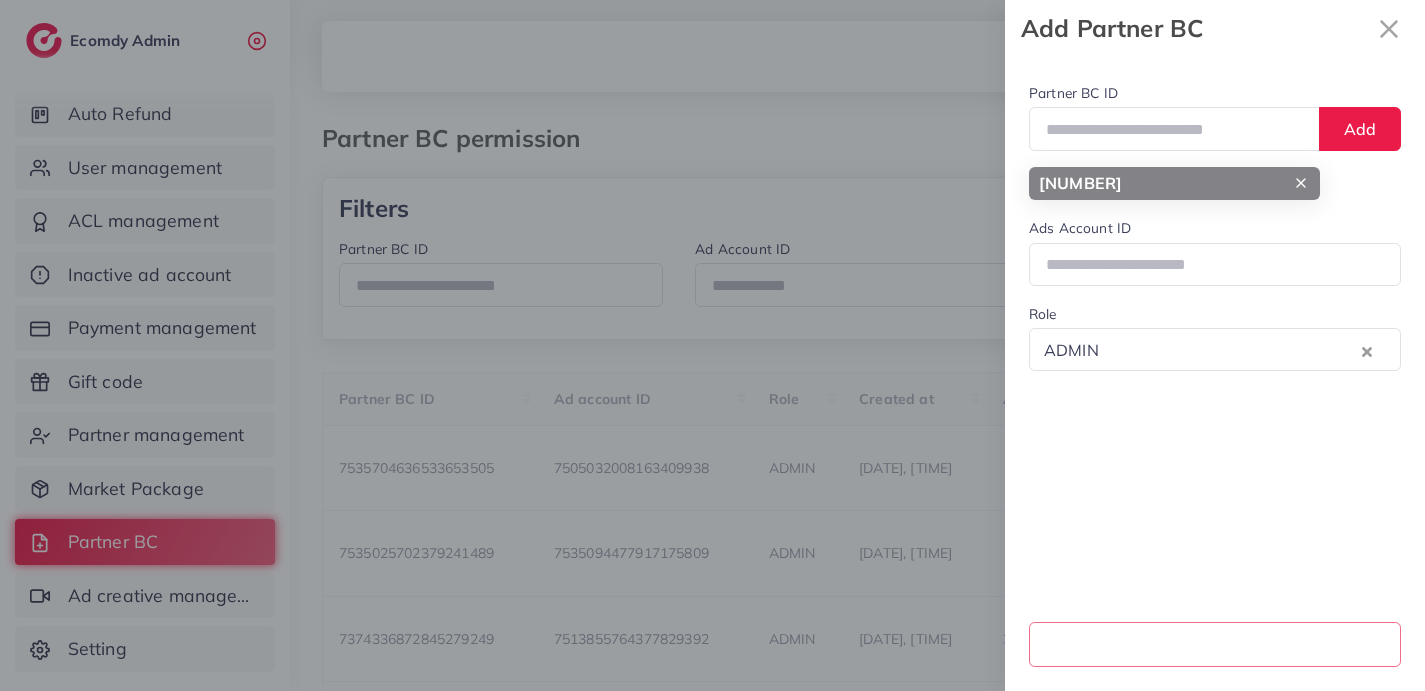 type 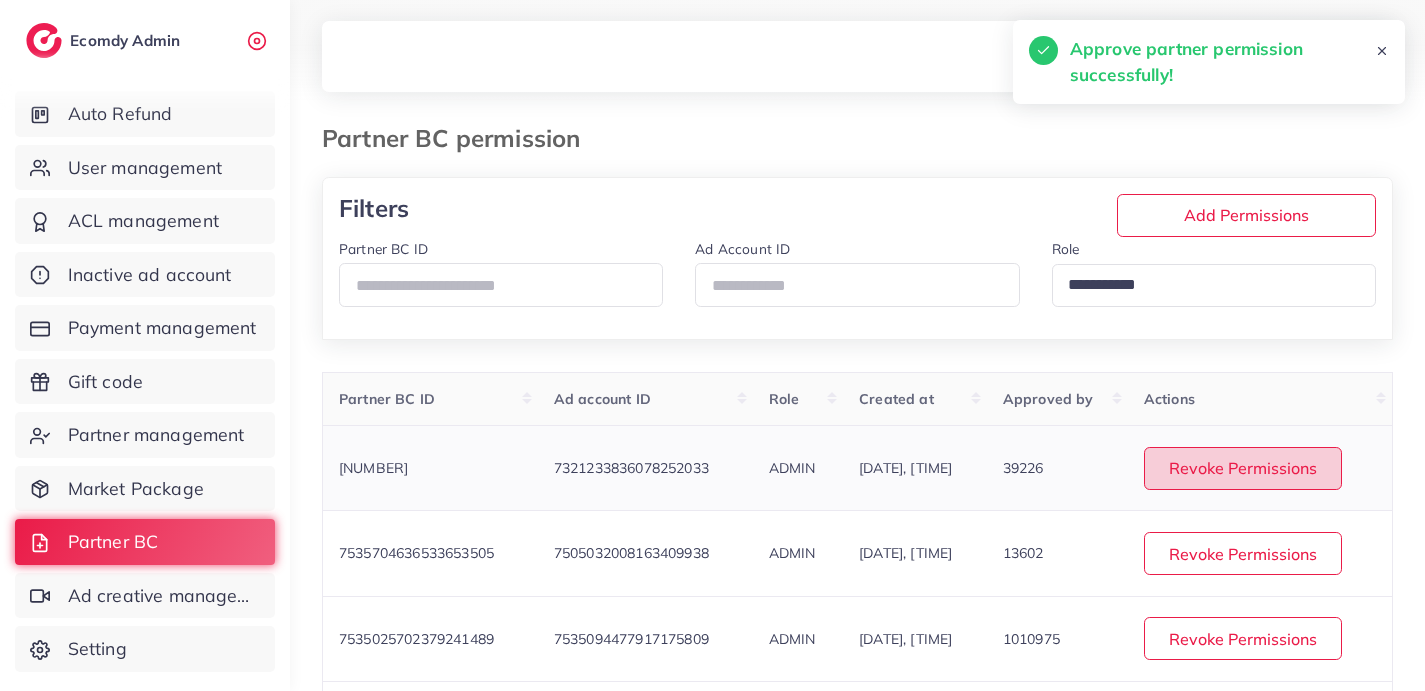 click on "Revoke Permissions" at bounding box center [1243, 468] 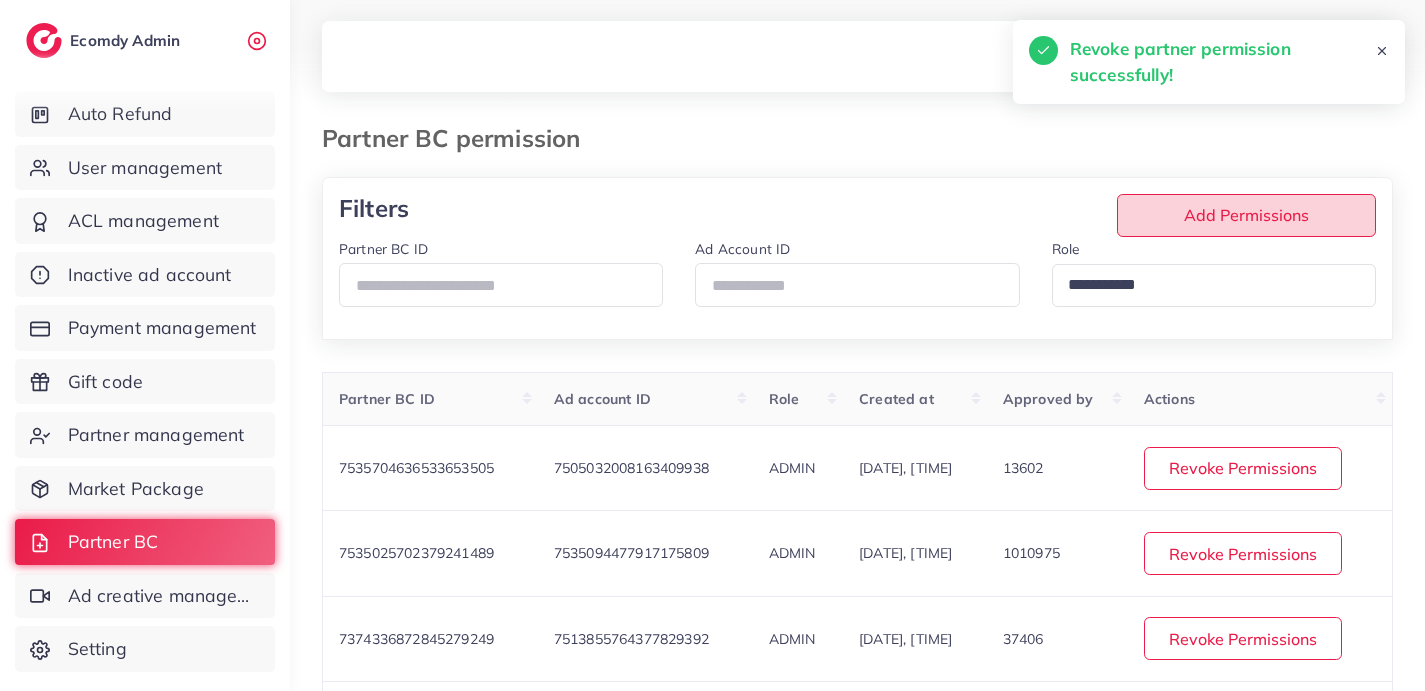 click on "Add Permissions" at bounding box center [1246, 215] 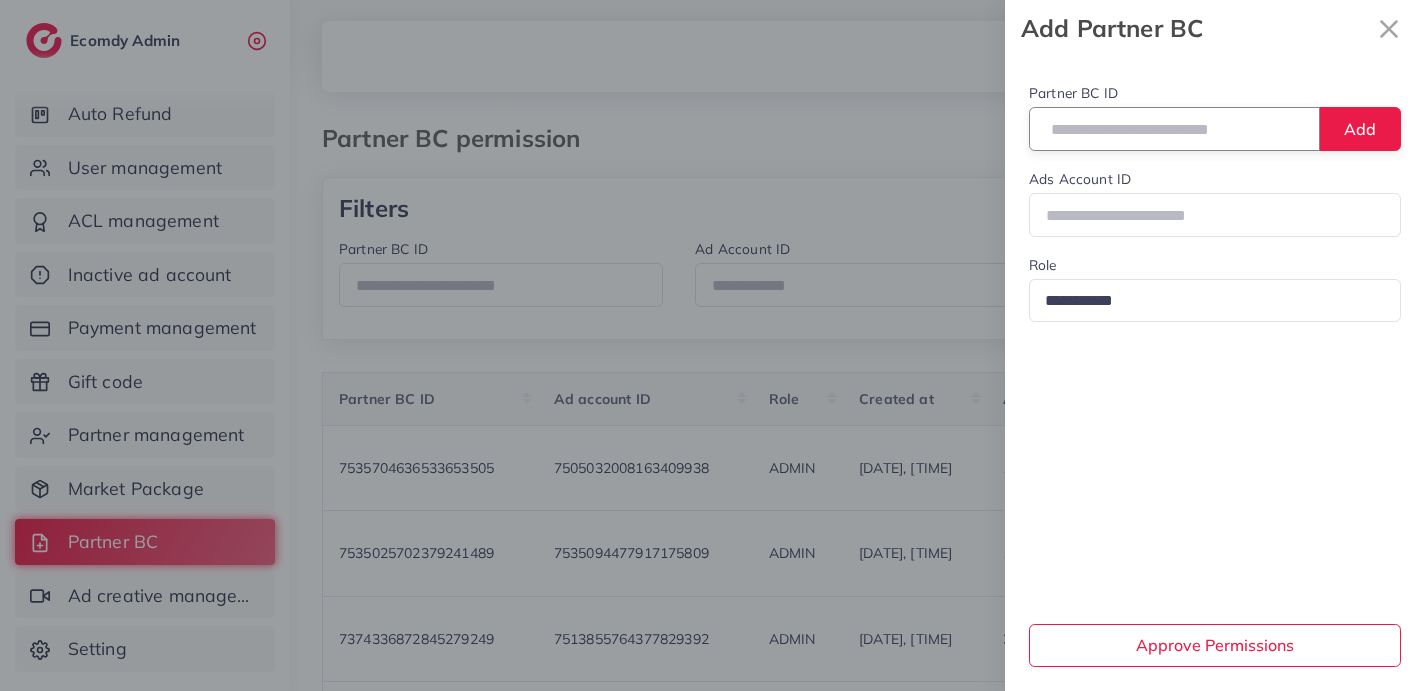 click at bounding box center (1174, 128) 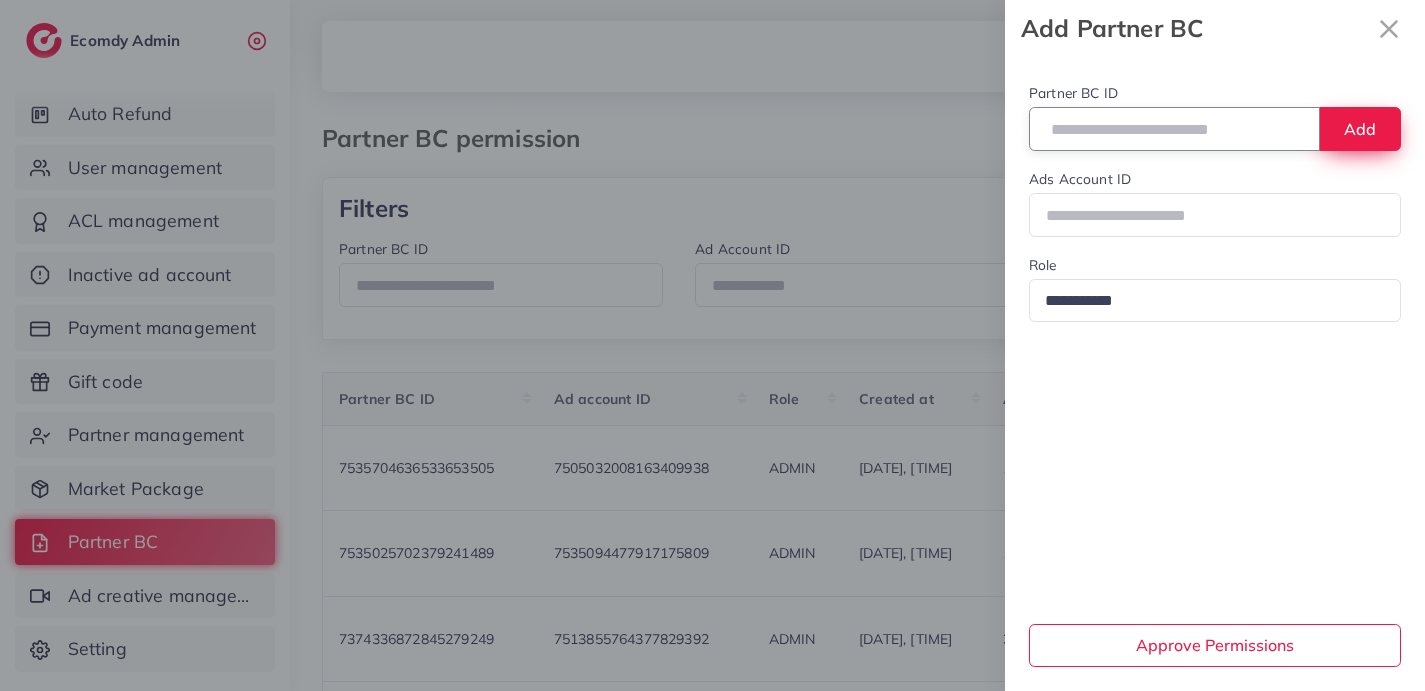 paste on "**********" 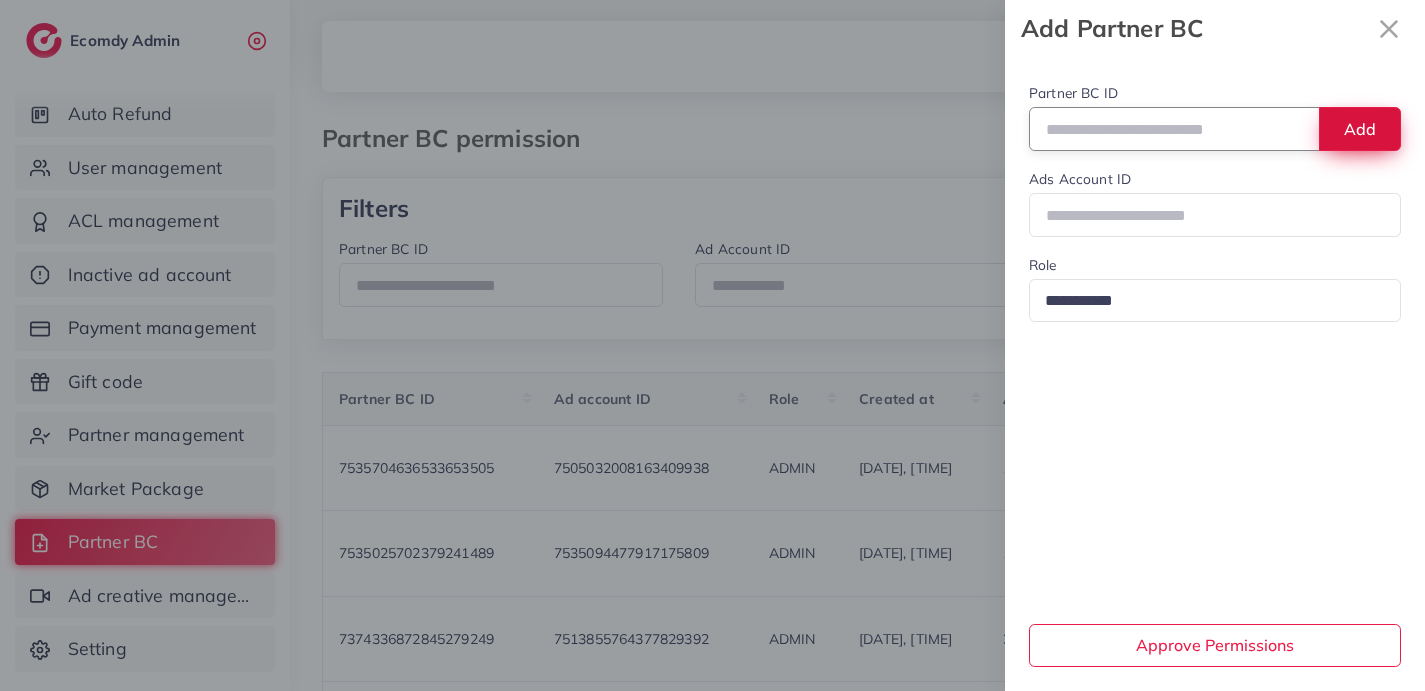 click on "Add" at bounding box center (1360, 128) 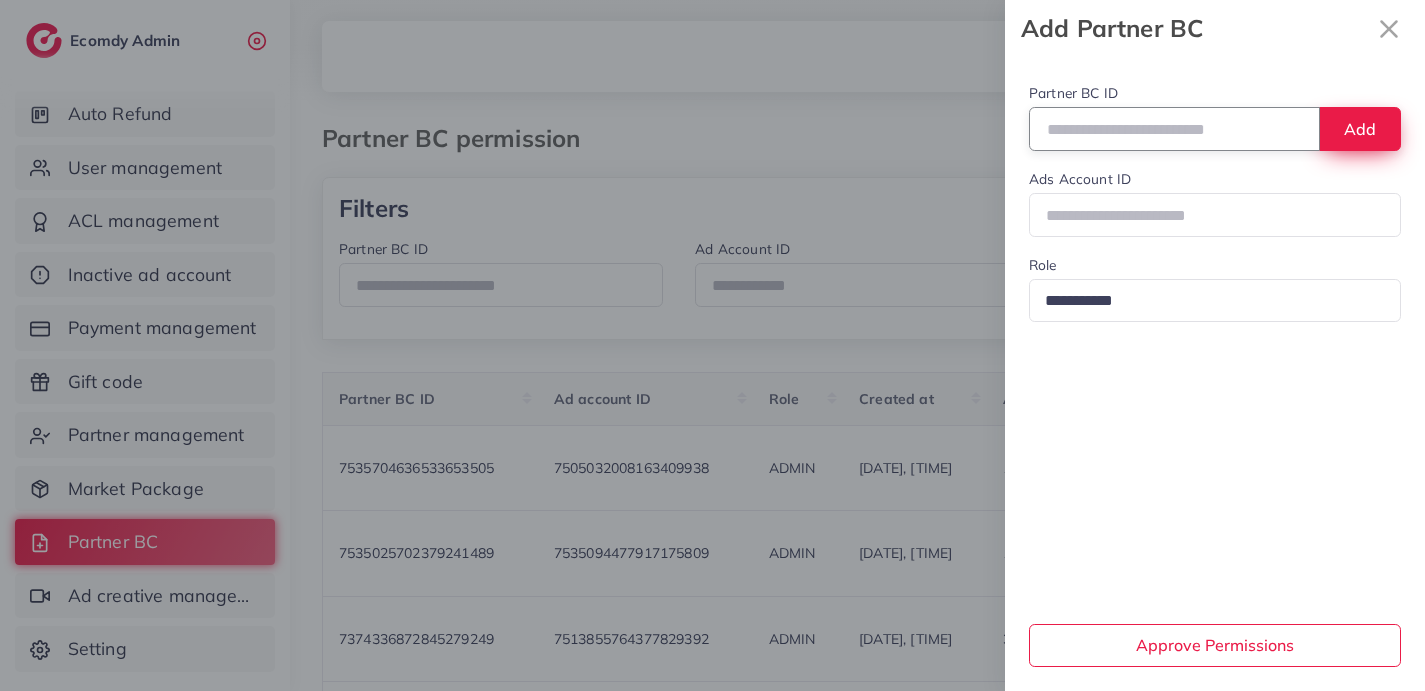 type 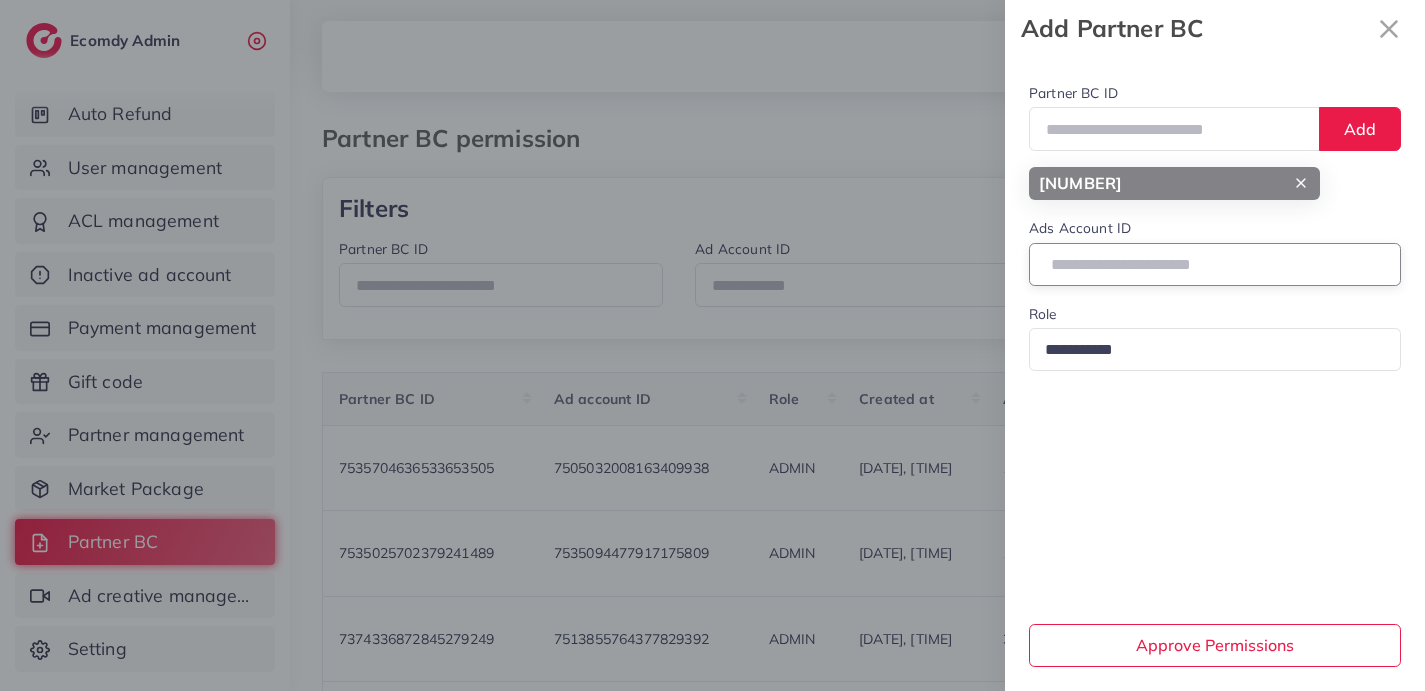 click at bounding box center [1215, 264] 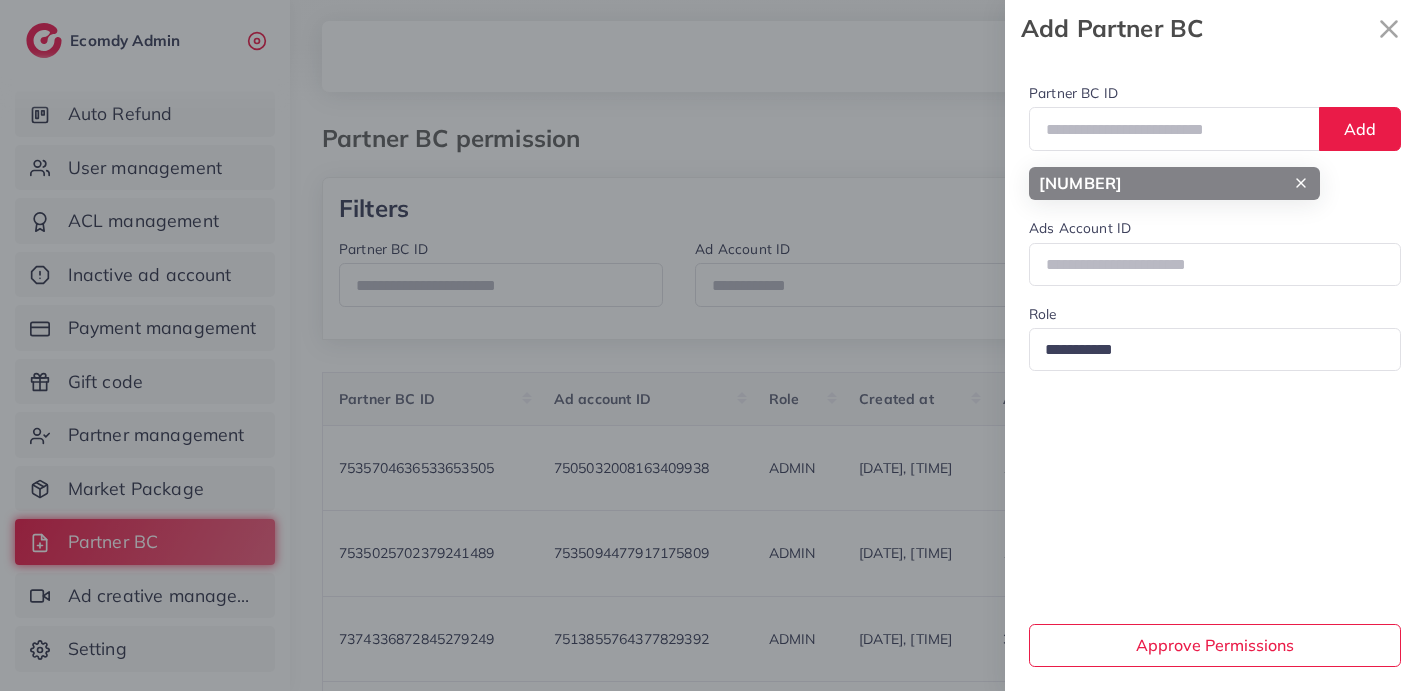 click at bounding box center (1206, 350) 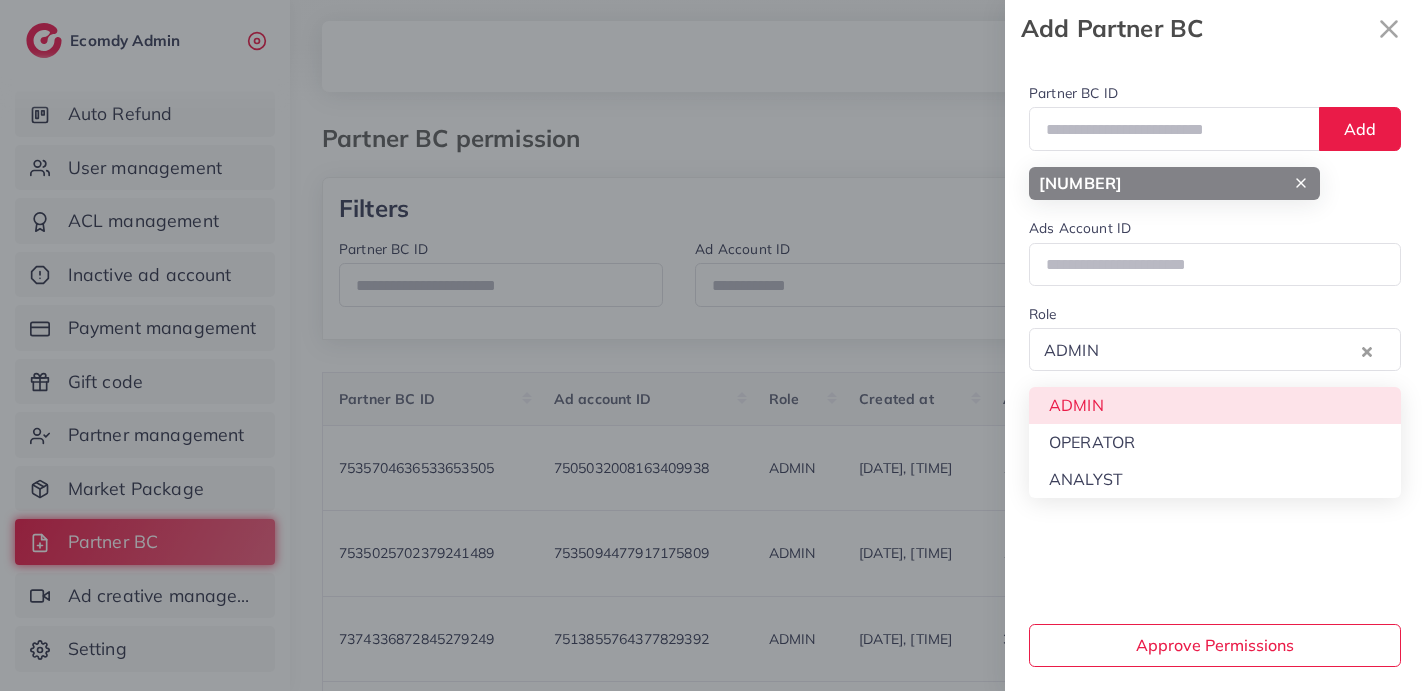 click on "**********" at bounding box center (1215, 374) 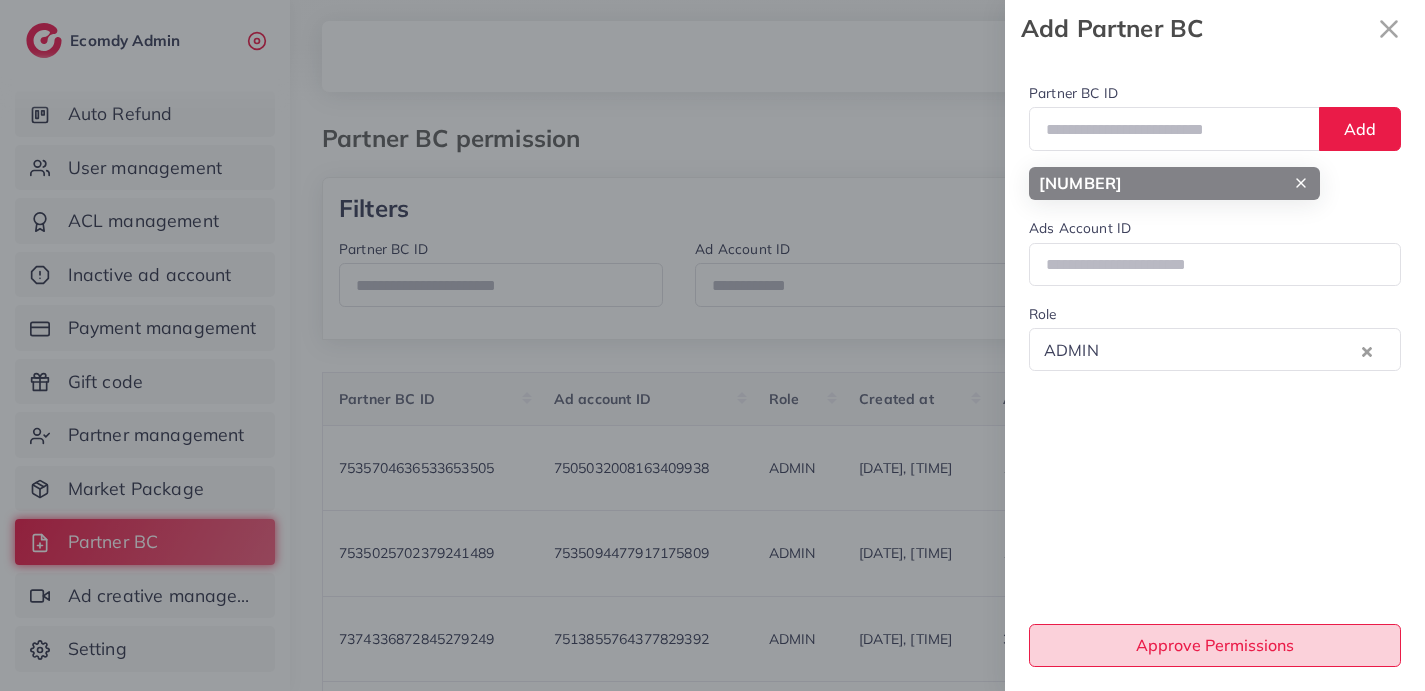 click on "Approve Permissions" at bounding box center (1215, 645) 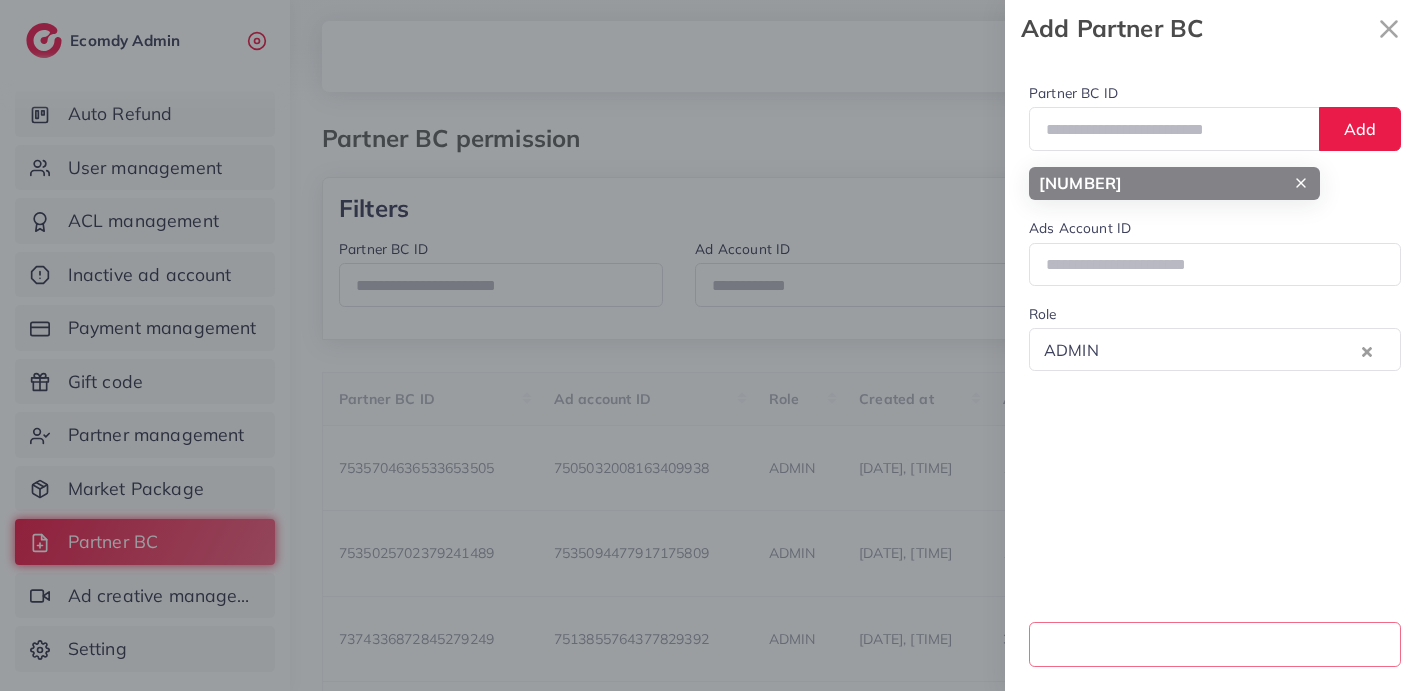 type 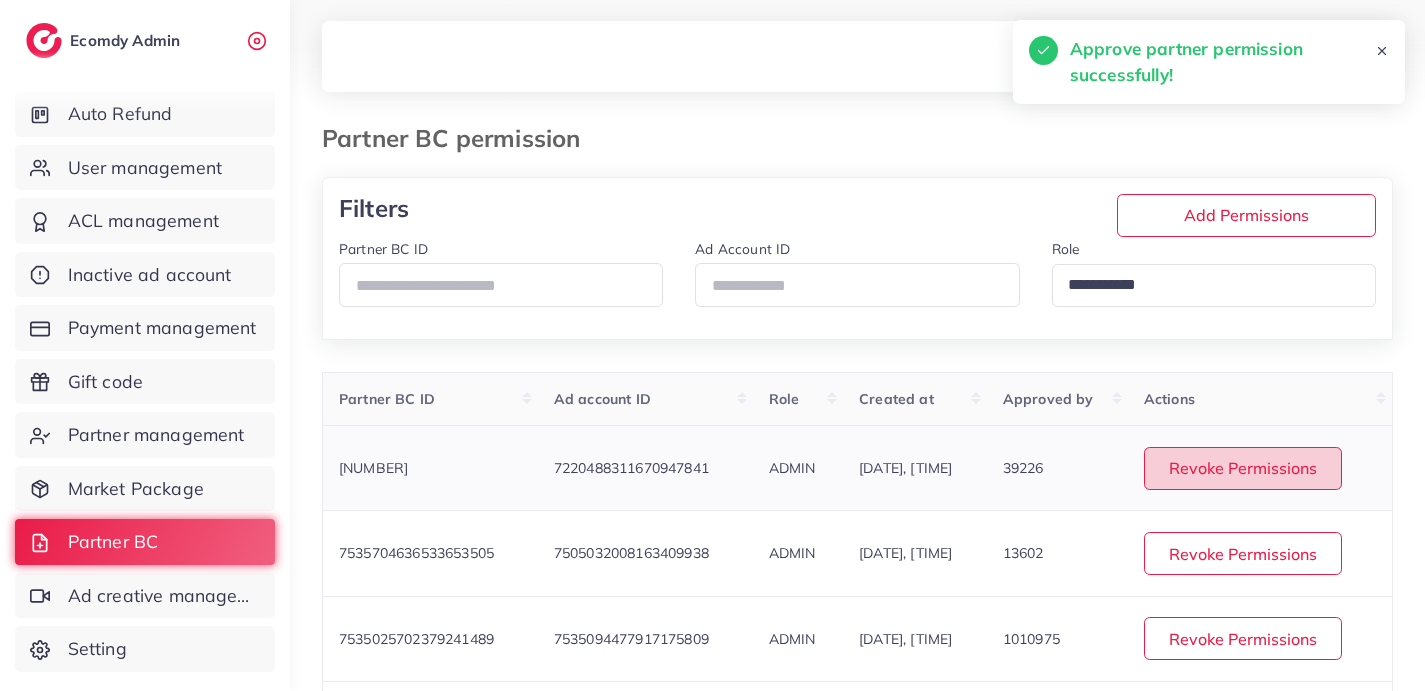 click on "Revoke Permissions" at bounding box center (1243, 468) 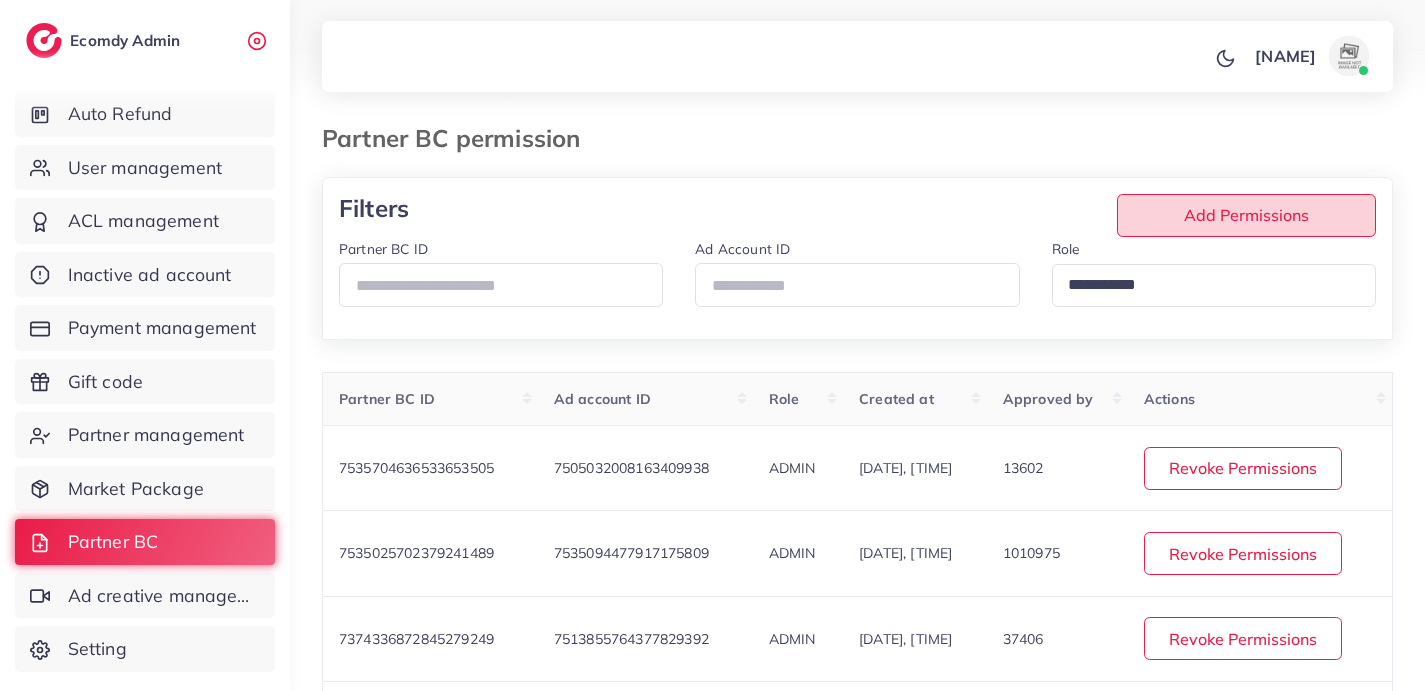 click on "Add Permissions" at bounding box center [1246, 215] 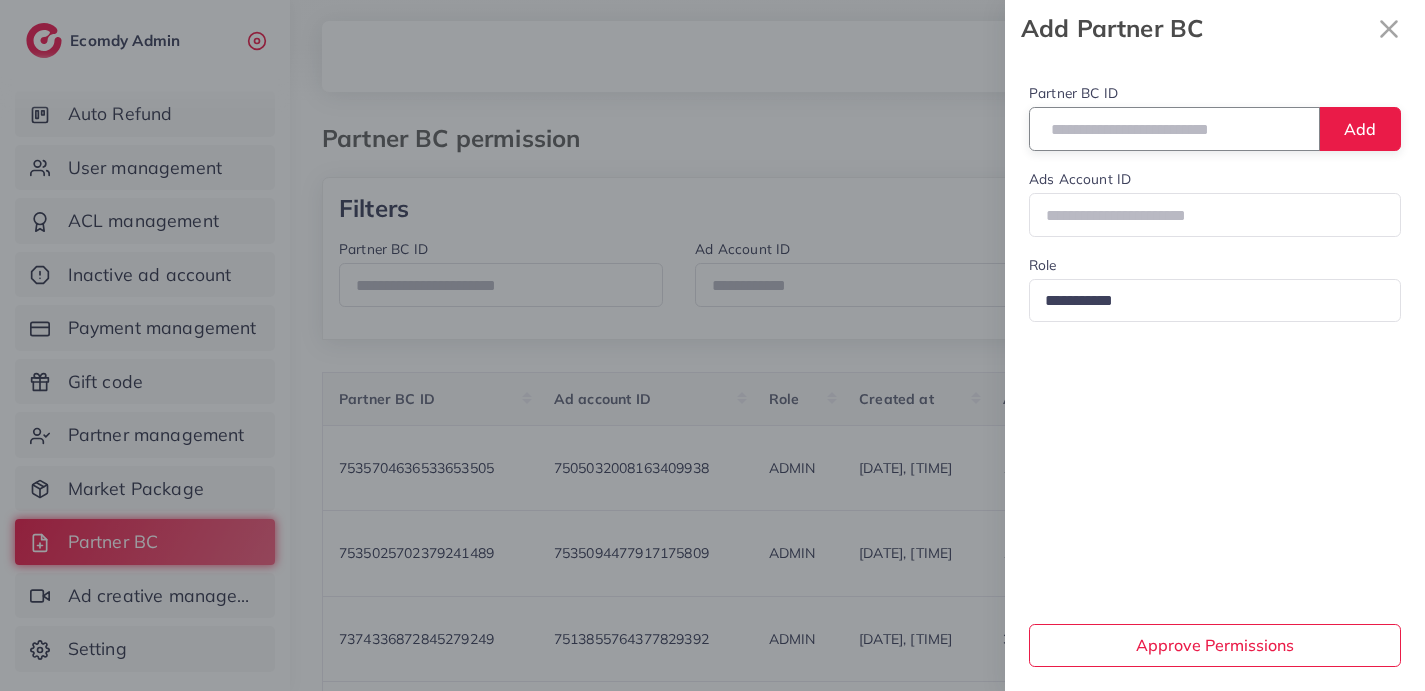 click at bounding box center [1174, 128] 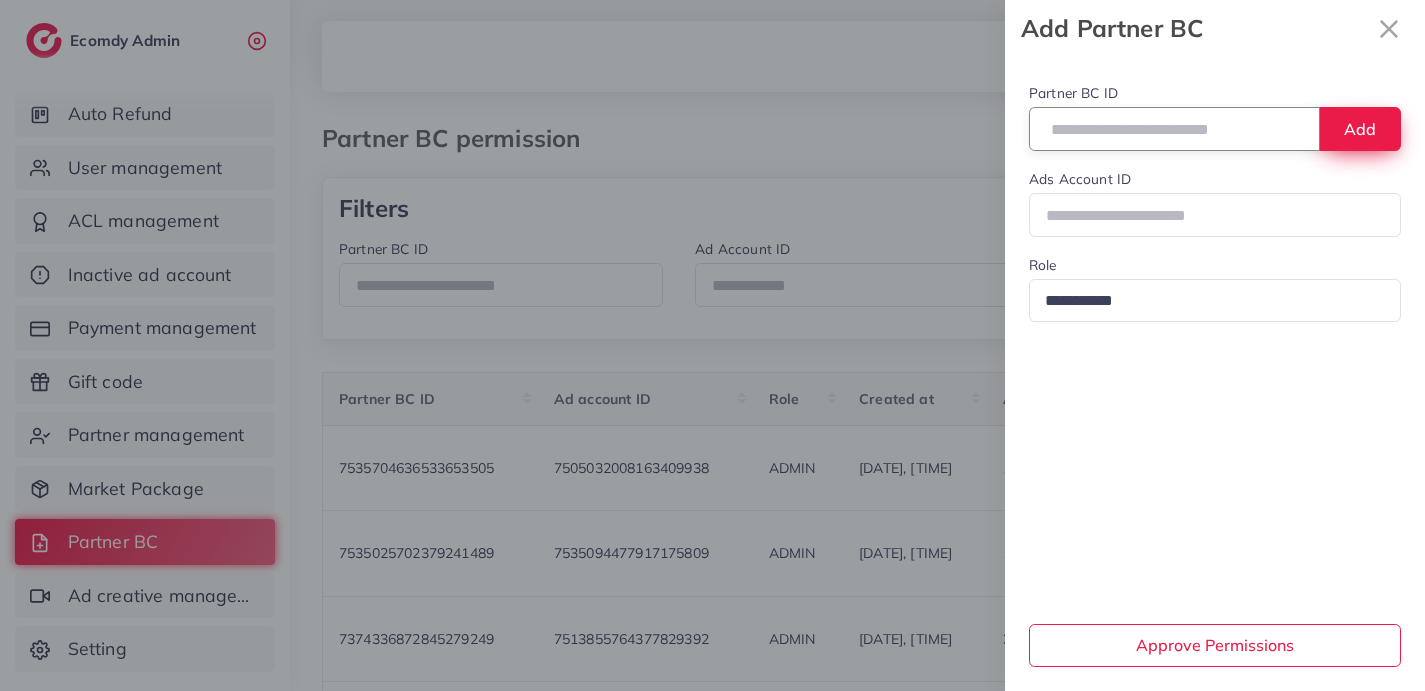 paste on "**********" 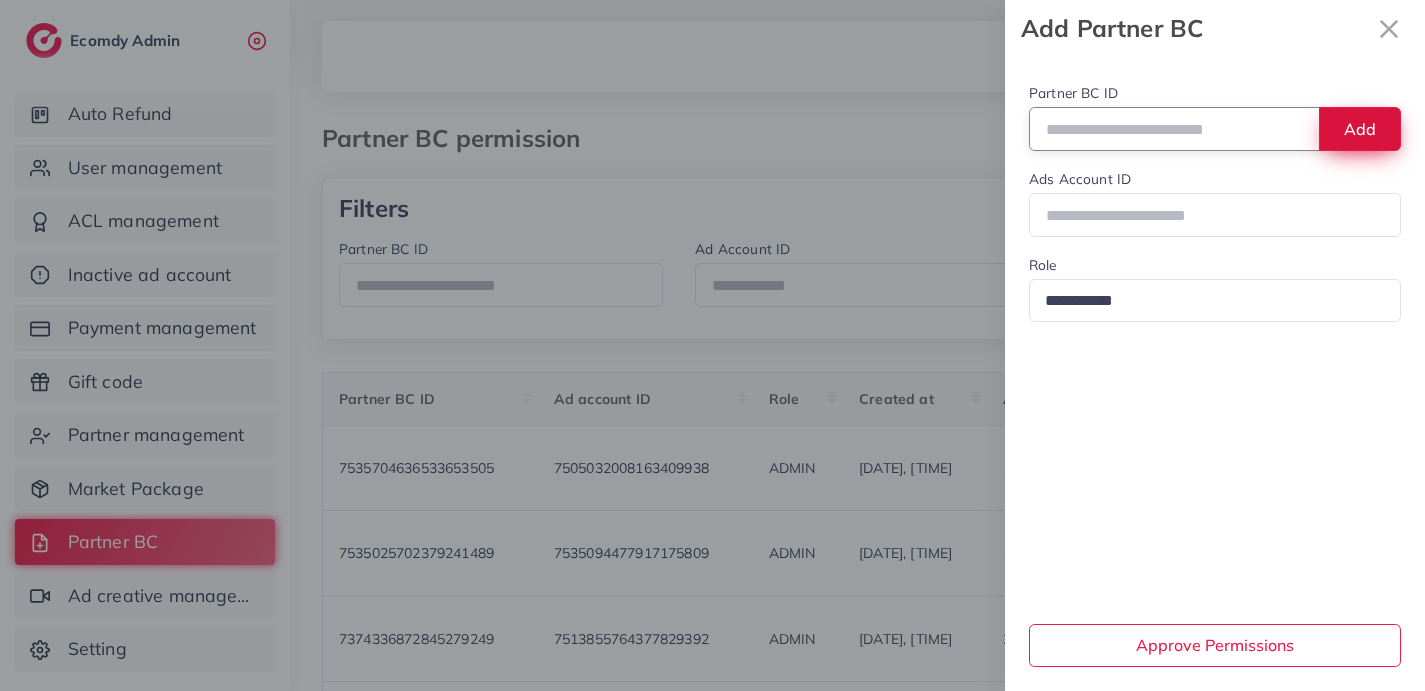 click on "Add" at bounding box center (1360, 128) 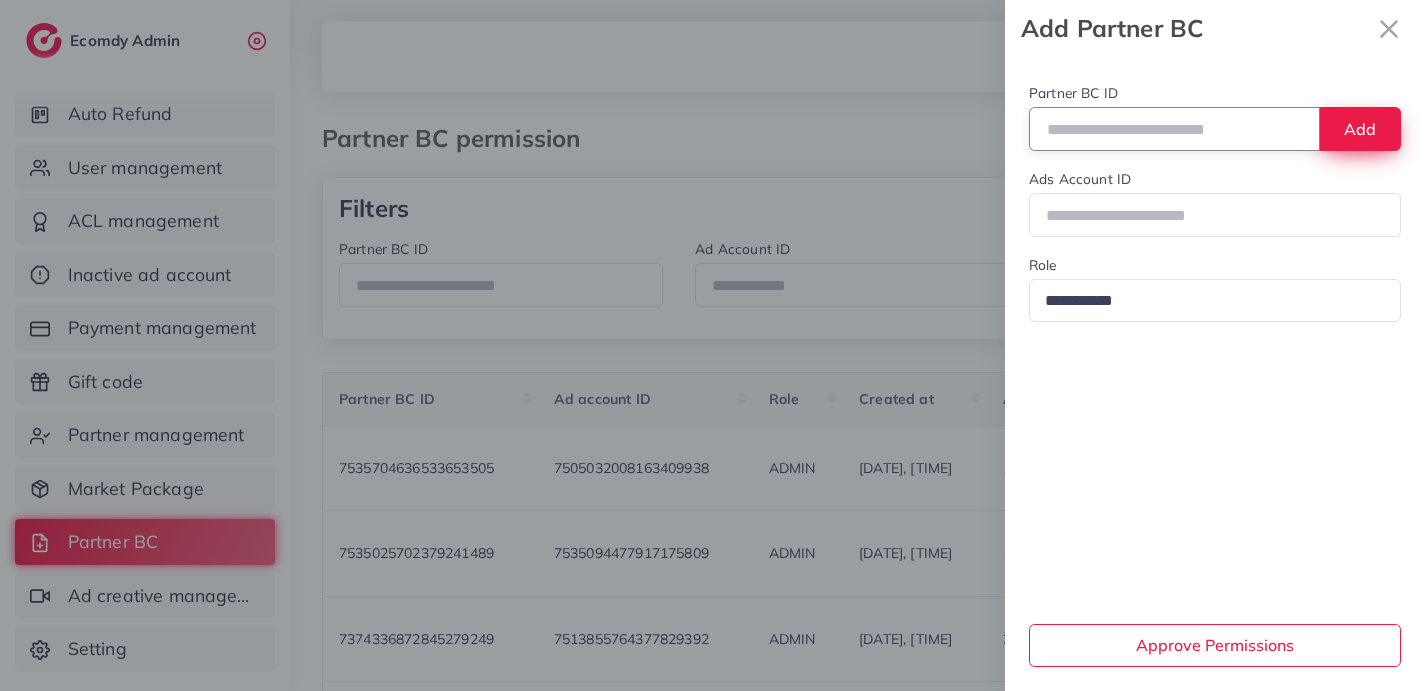 type 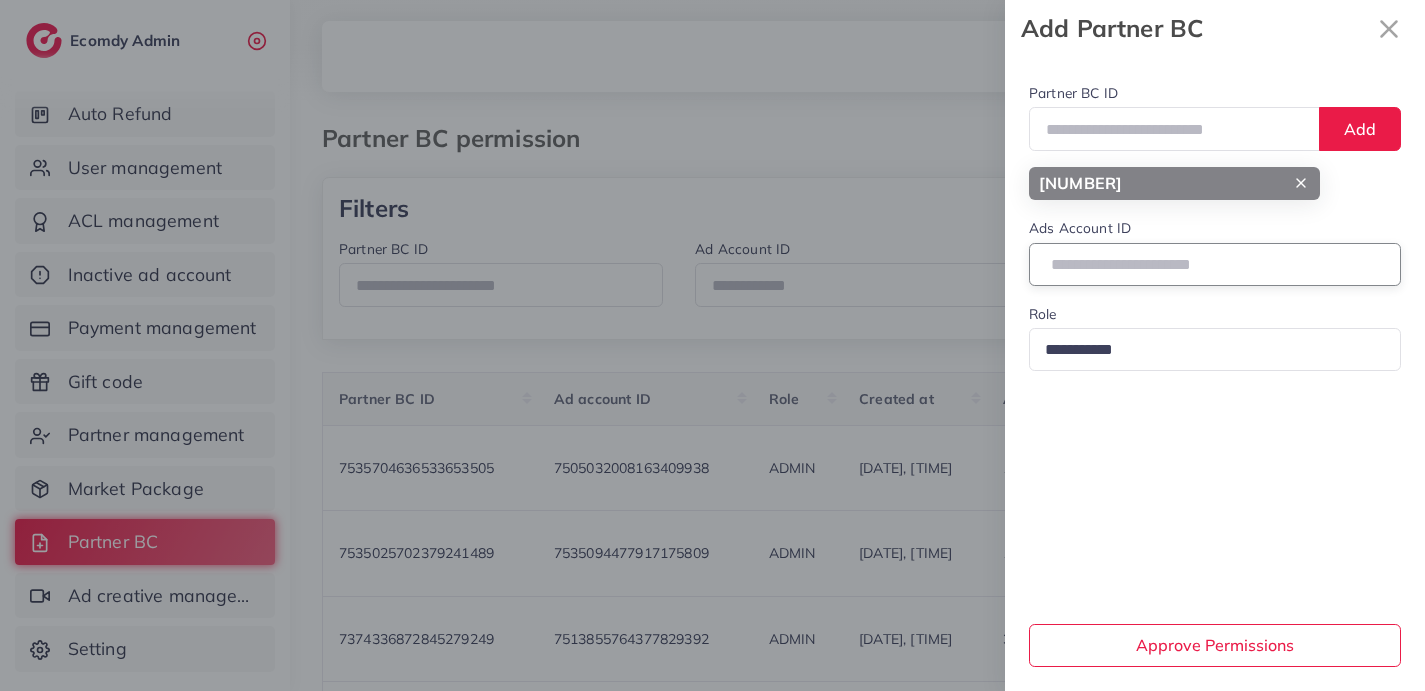 click at bounding box center (1215, 264) 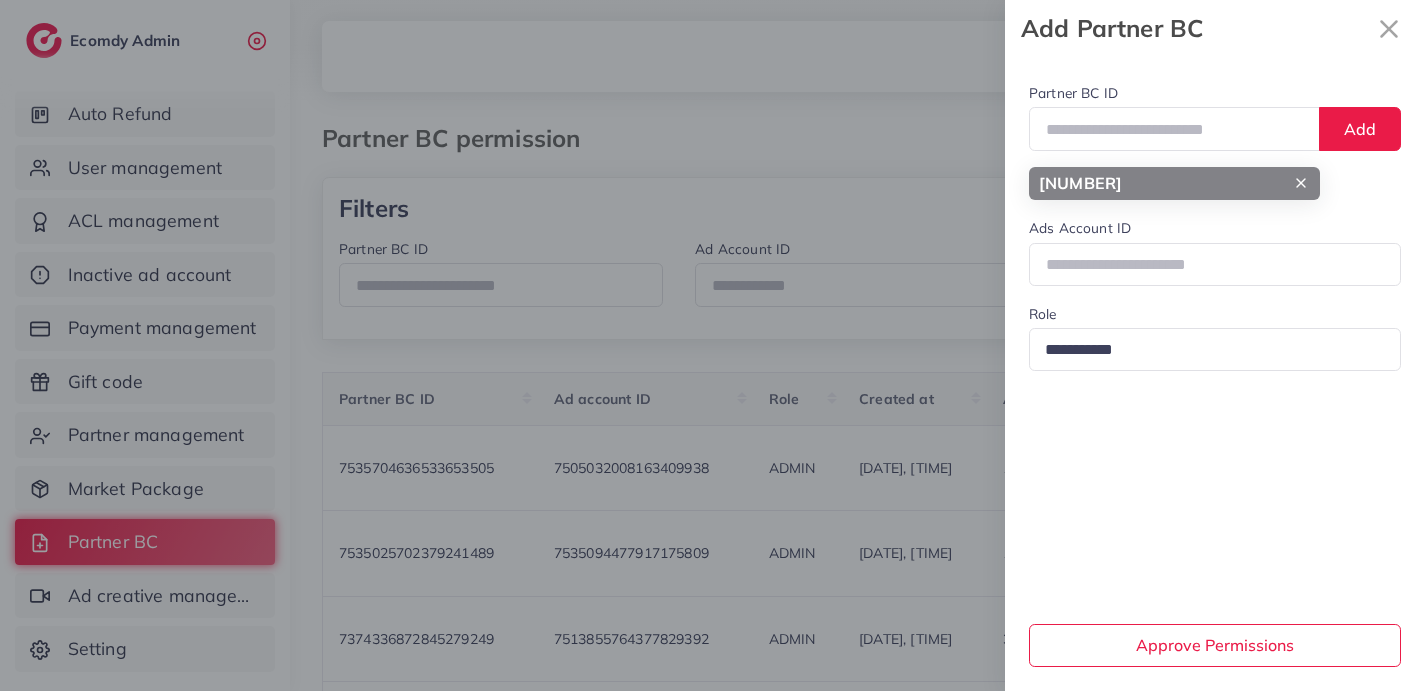 click at bounding box center [1206, 350] 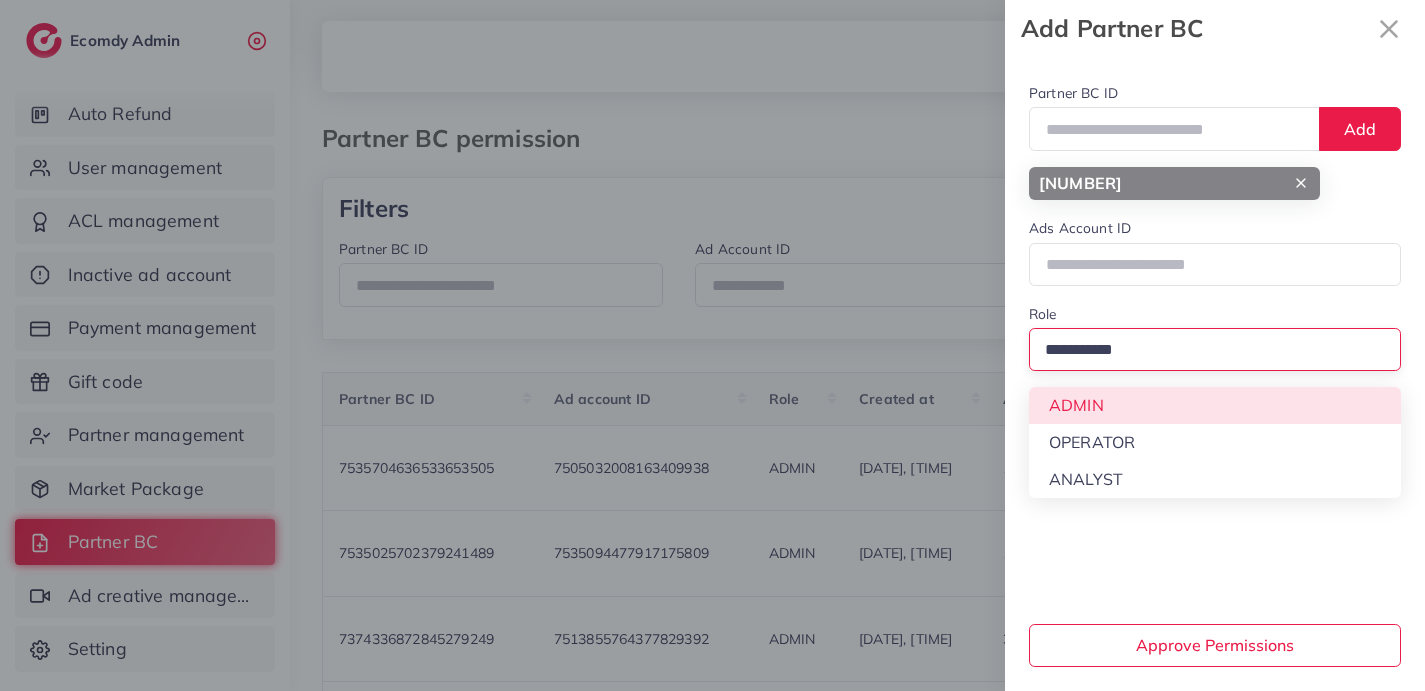click on "**********" at bounding box center (1215, 374) 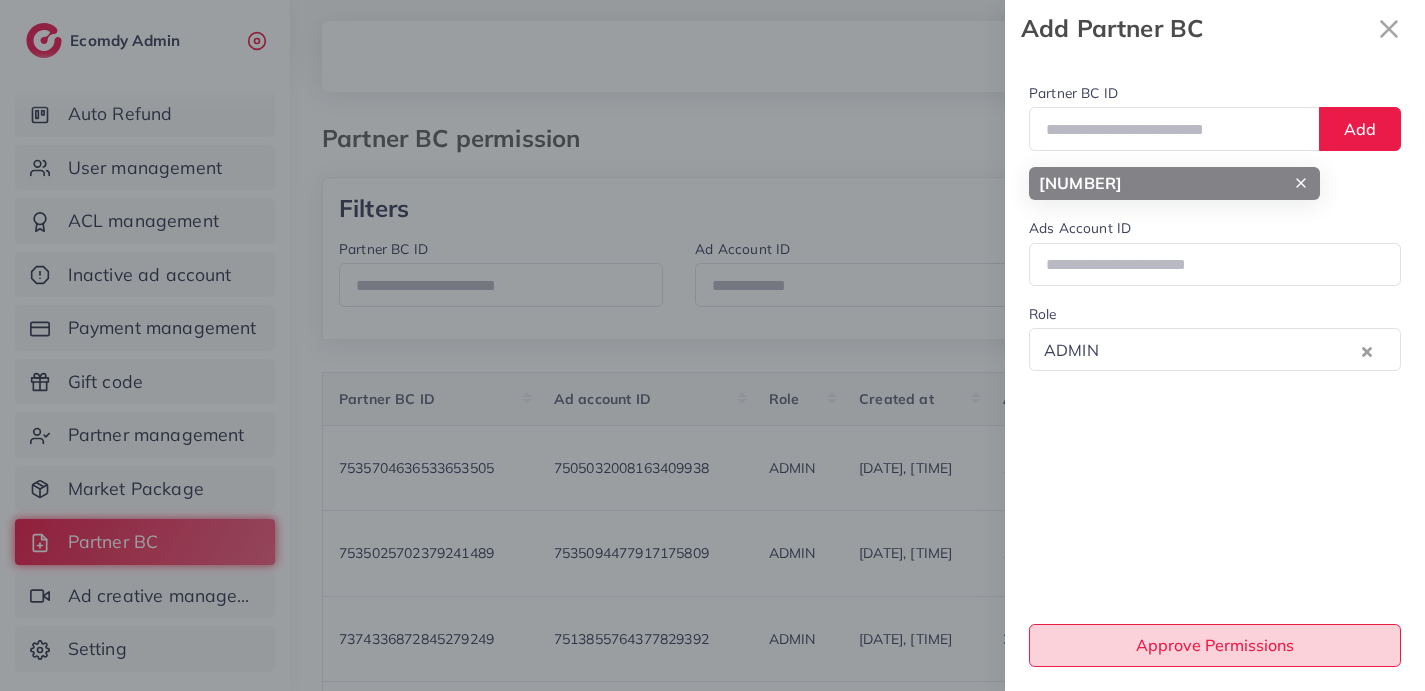 click on "Approve Permissions" at bounding box center [1215, 645] 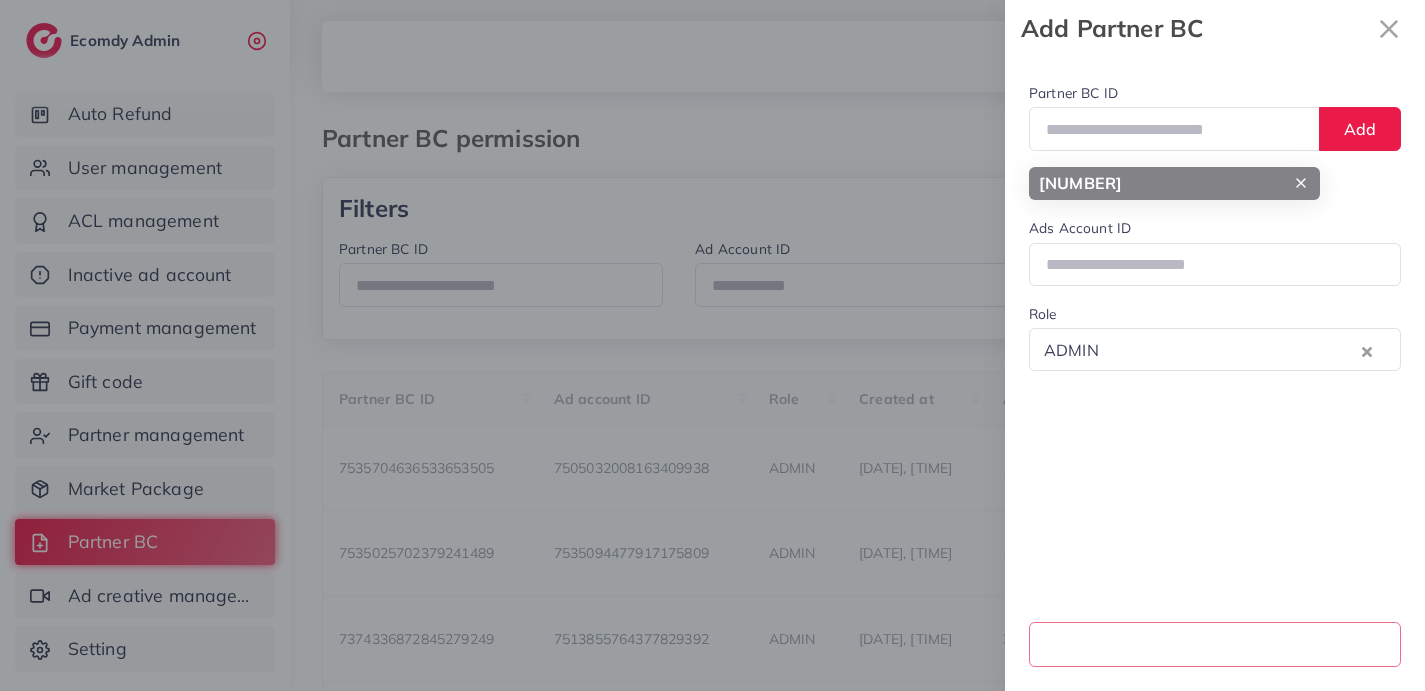 type 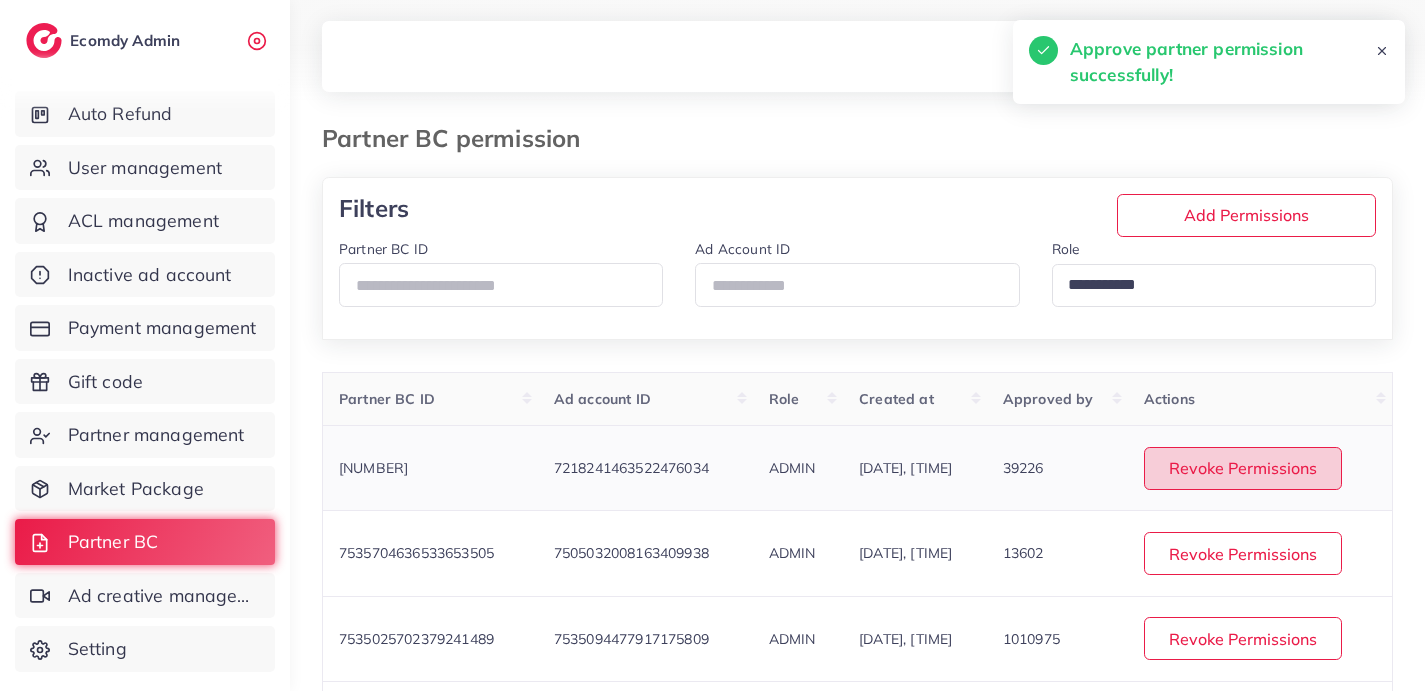 click on "Revoke Permissions" at bounding box center (1243, 468) 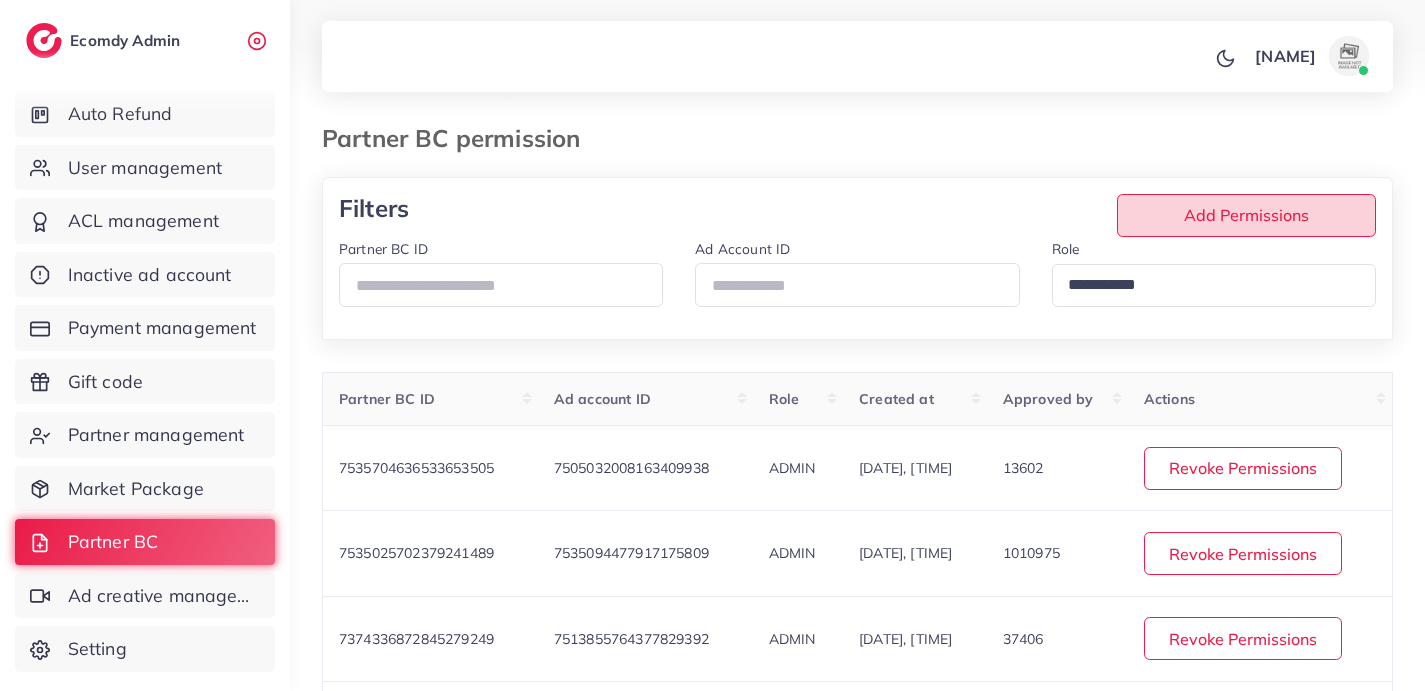 click on "Add Permissions" at bounding box center [1246, 215] 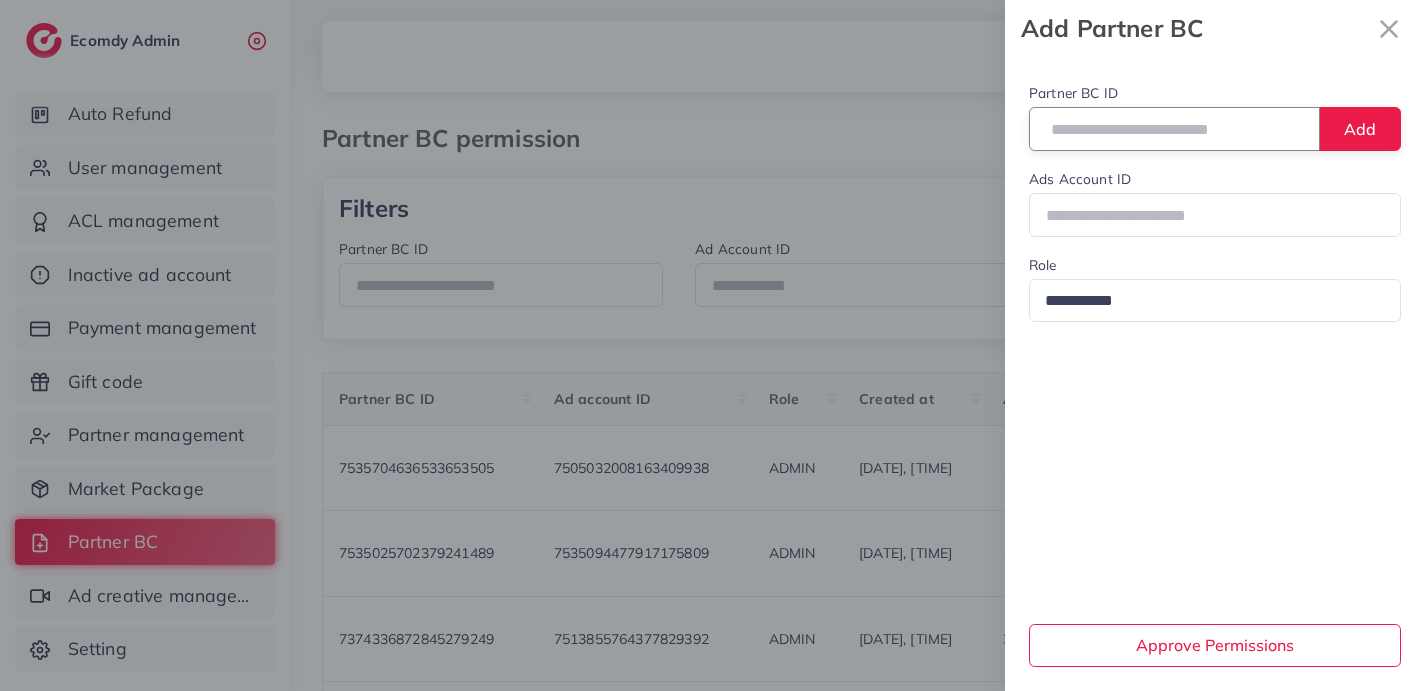 click at bounding box center (1174, 128) 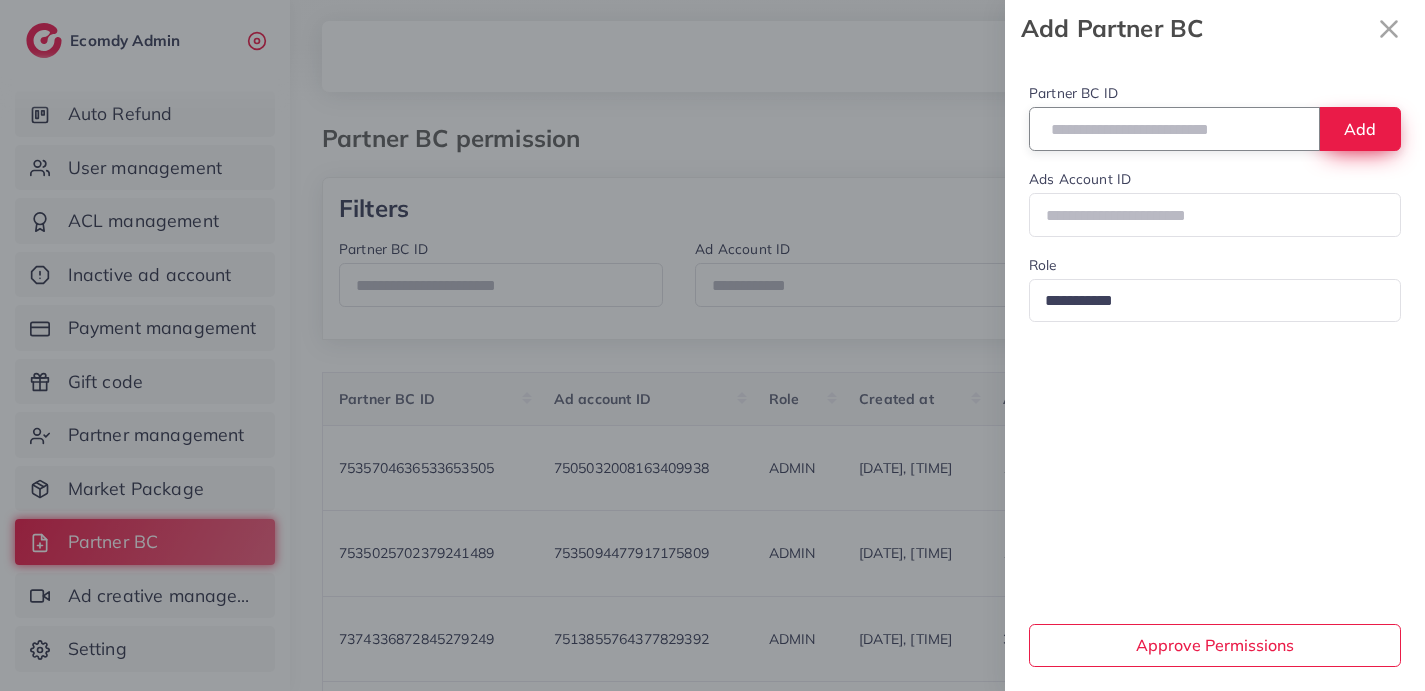 type on "**********" 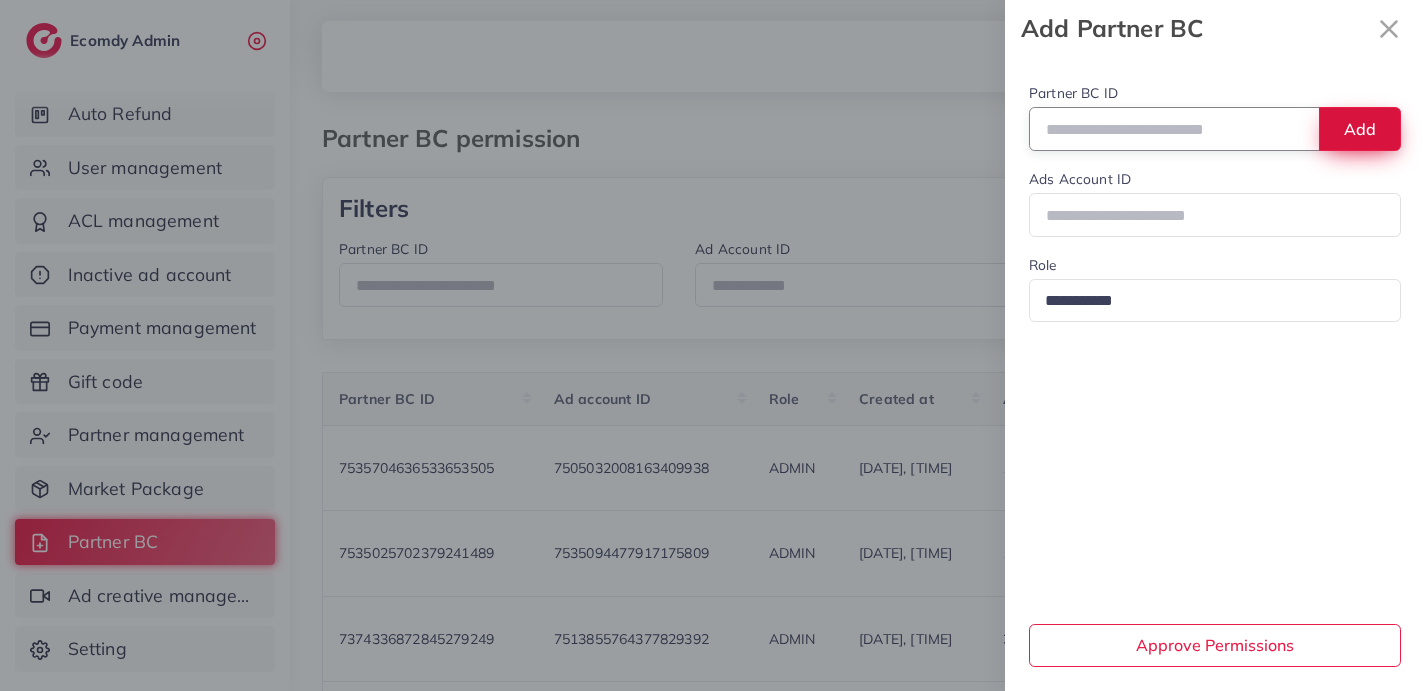 click on "Add" at bounding box center (1360, 128) 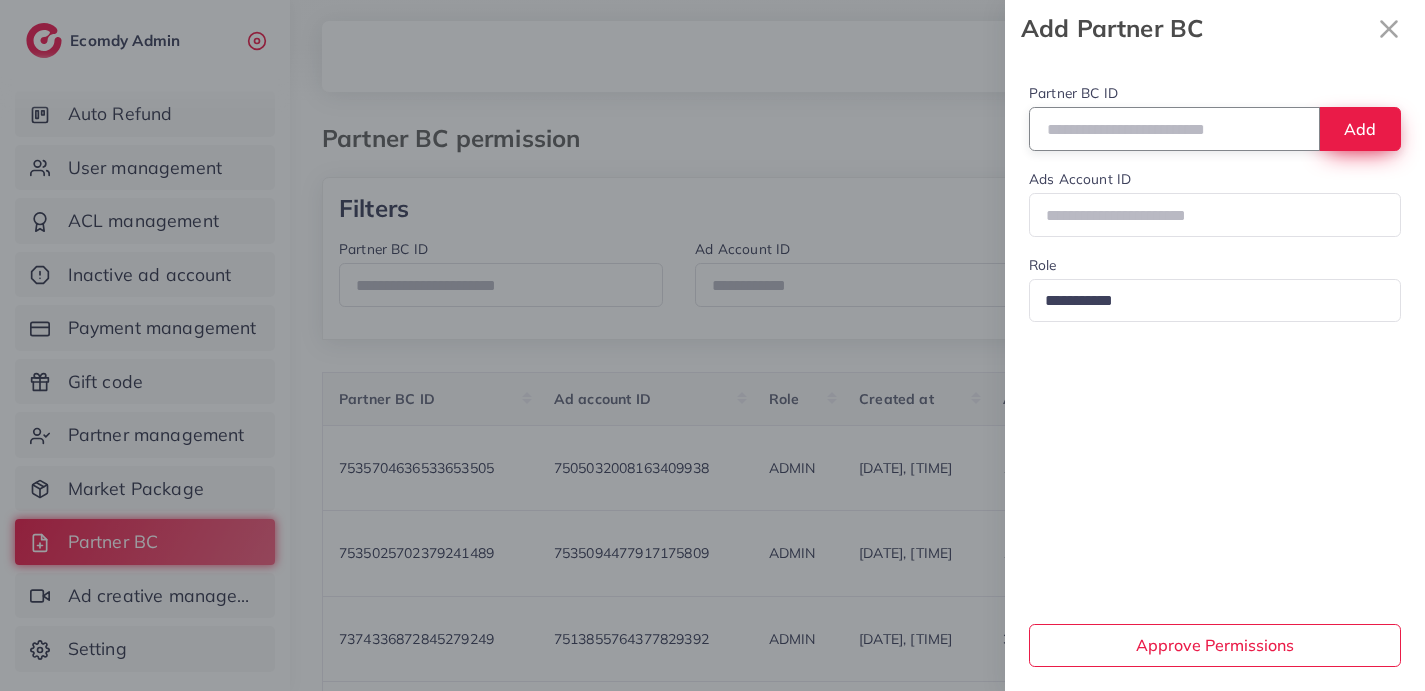 type 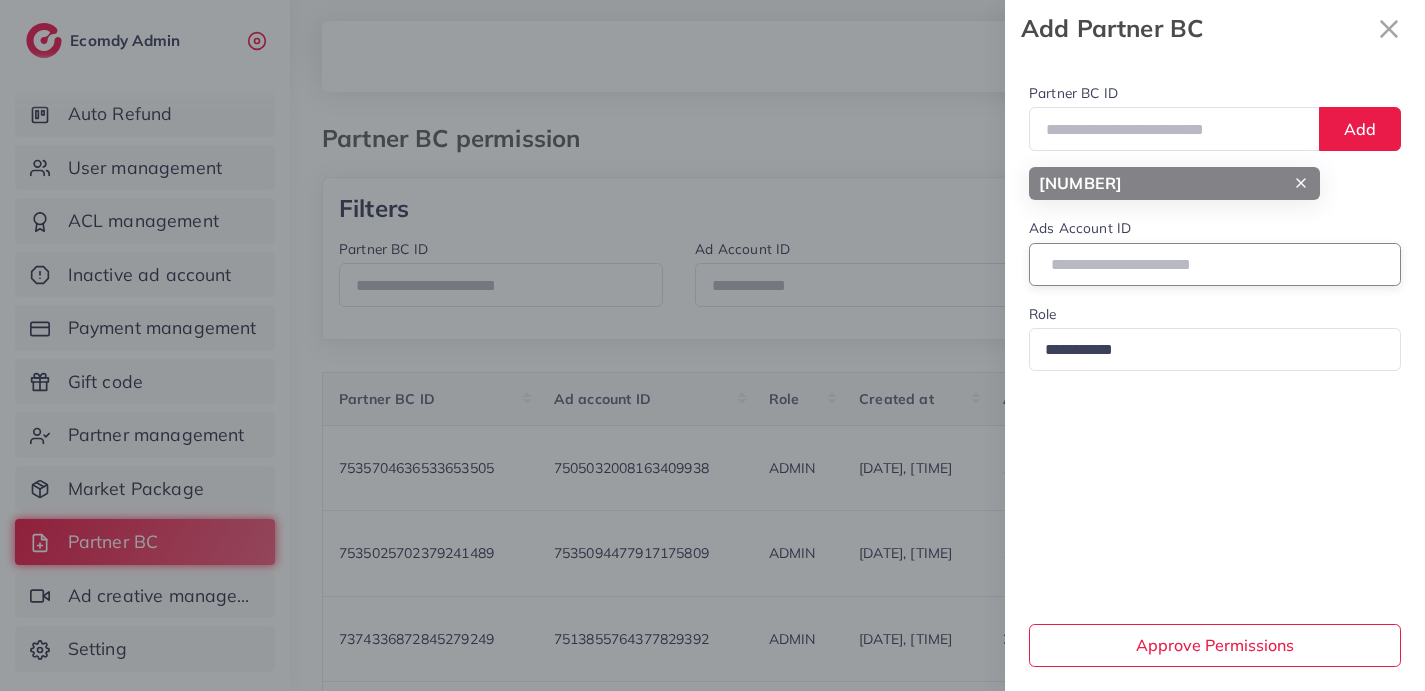 click at bounding box center (1215, 264) 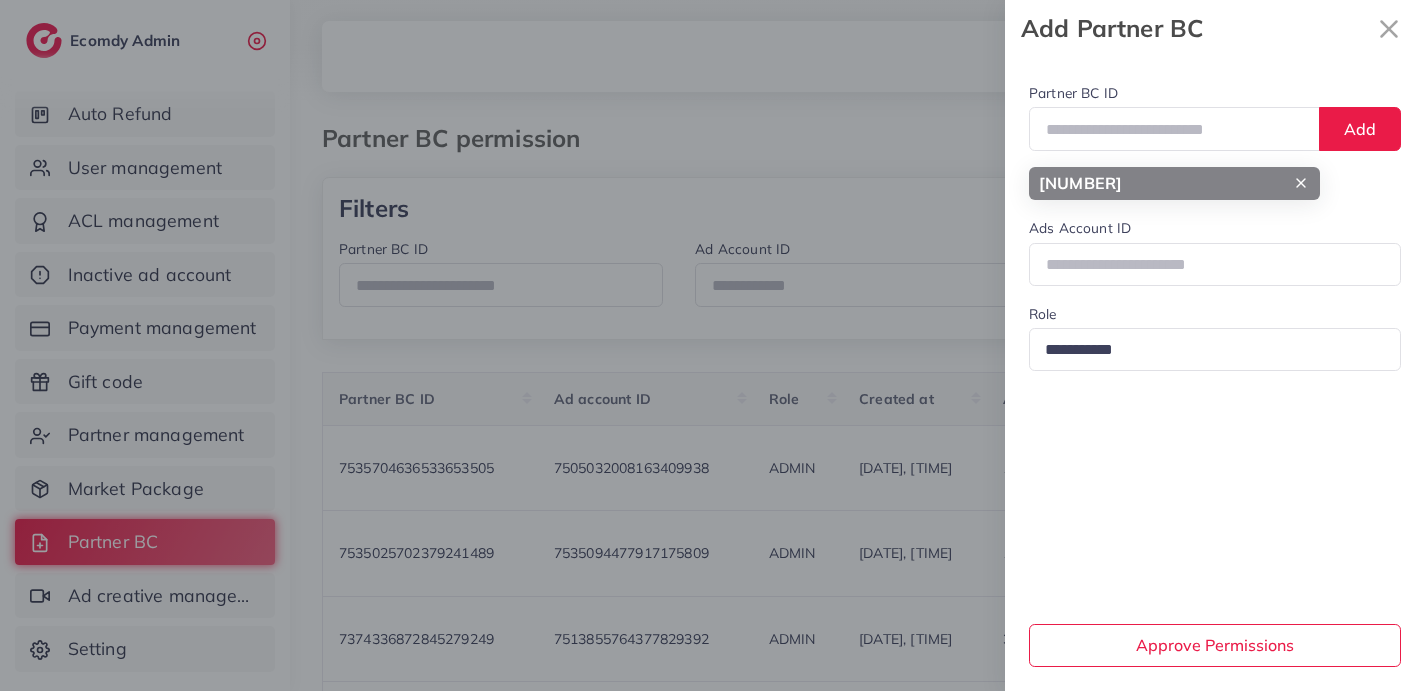 click on "**********" at bounding box center (1215, 234) 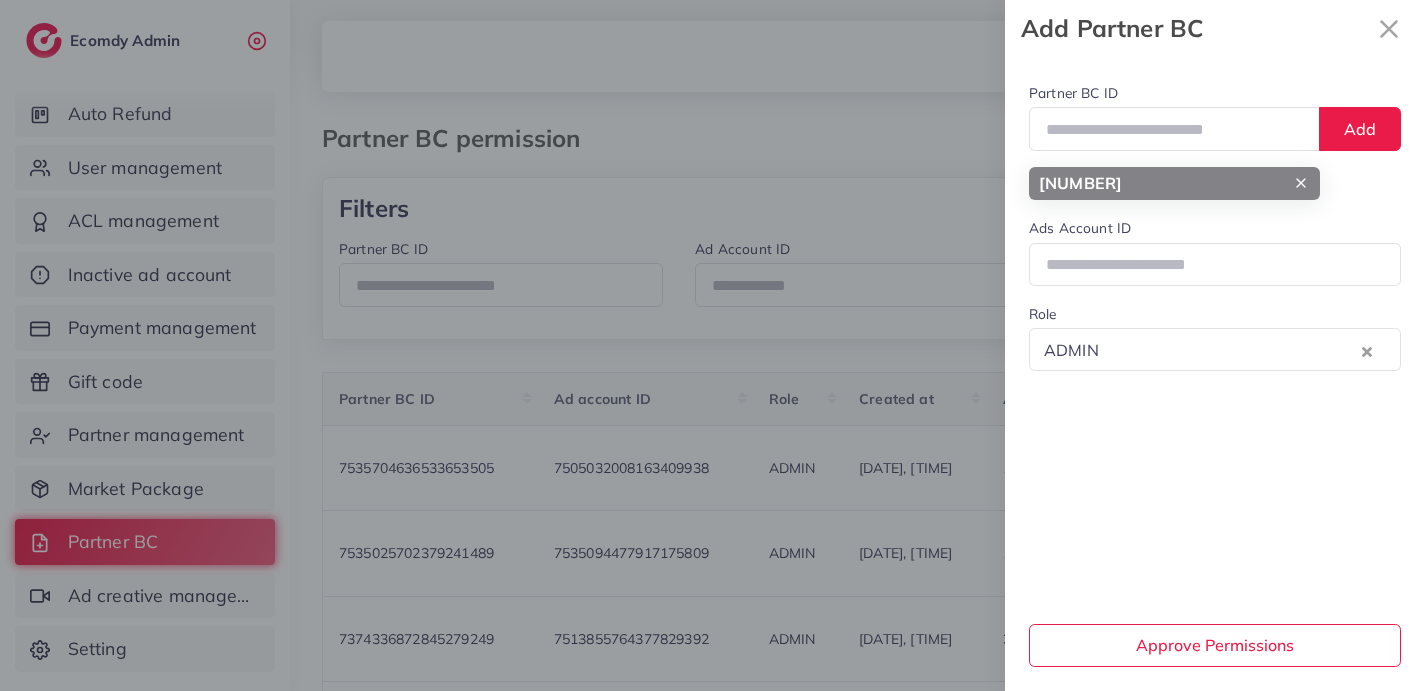 click on "**********" at bounding box center (1215, 374) 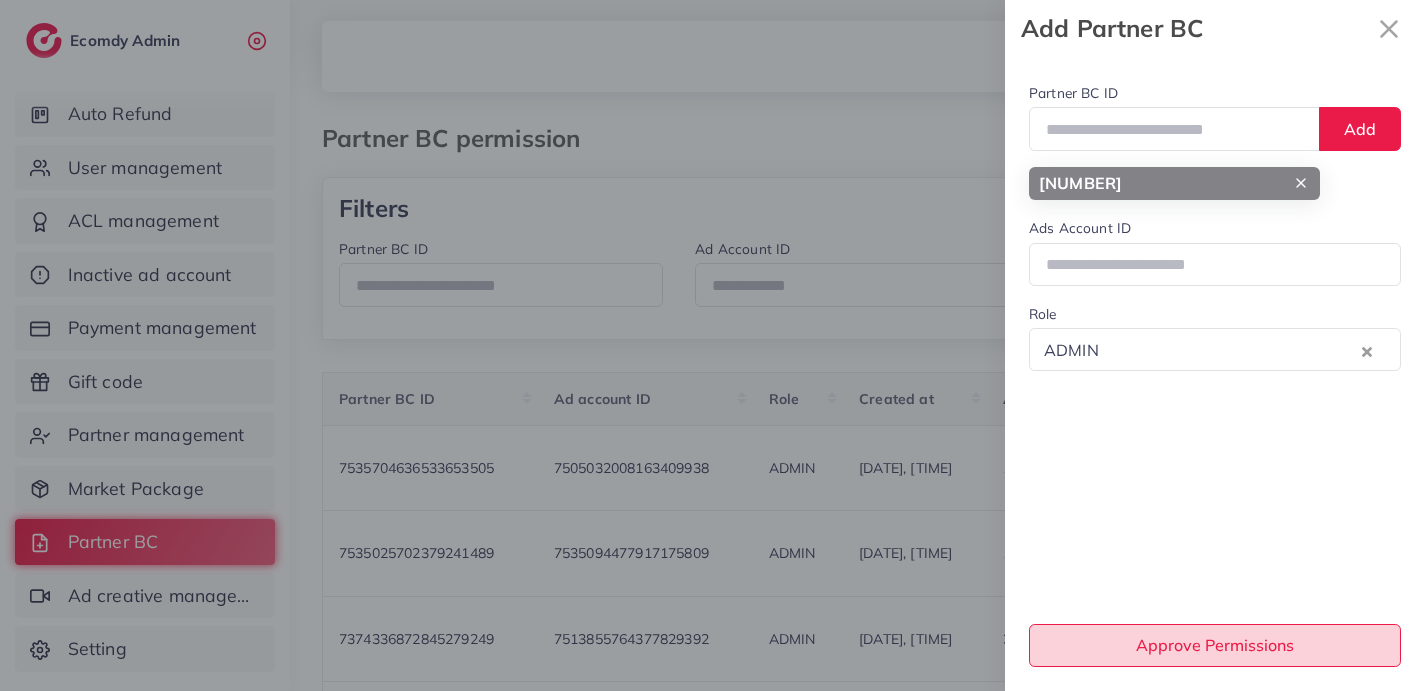 click on "Approve Permissions" at bounding box center [1215, 645] 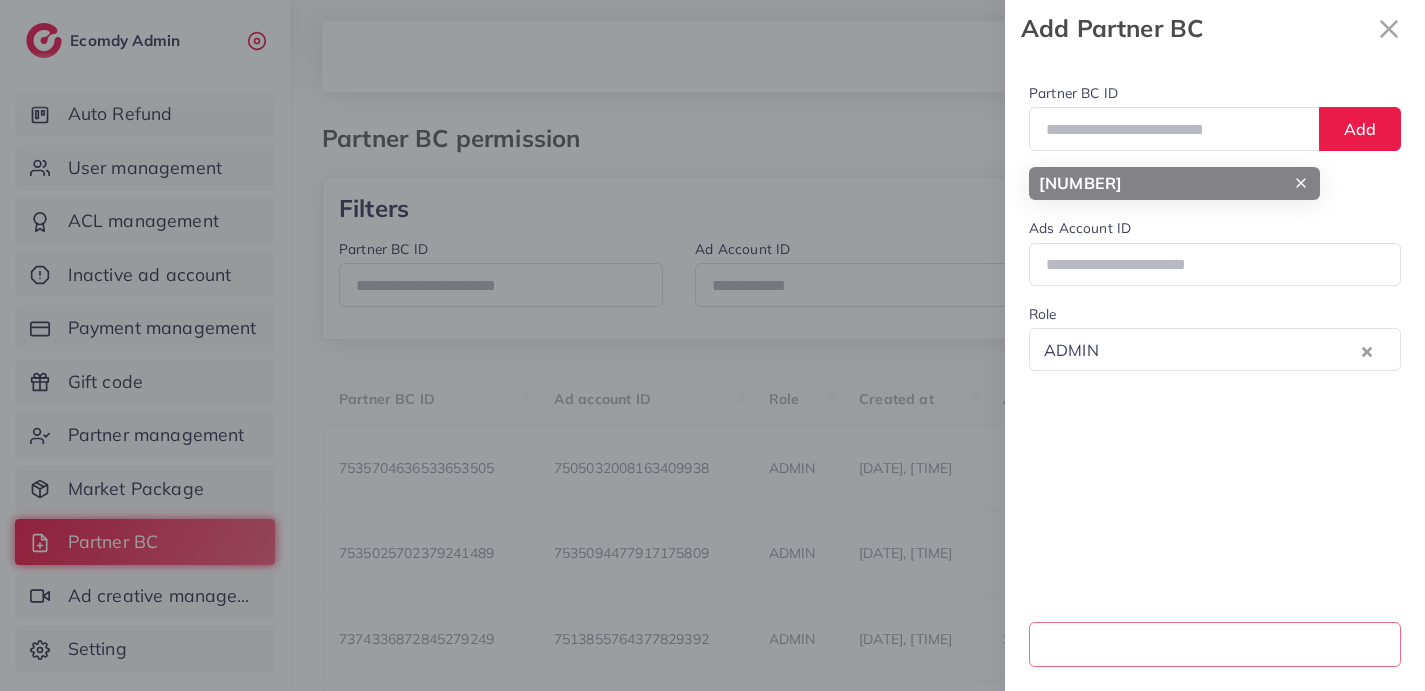 type 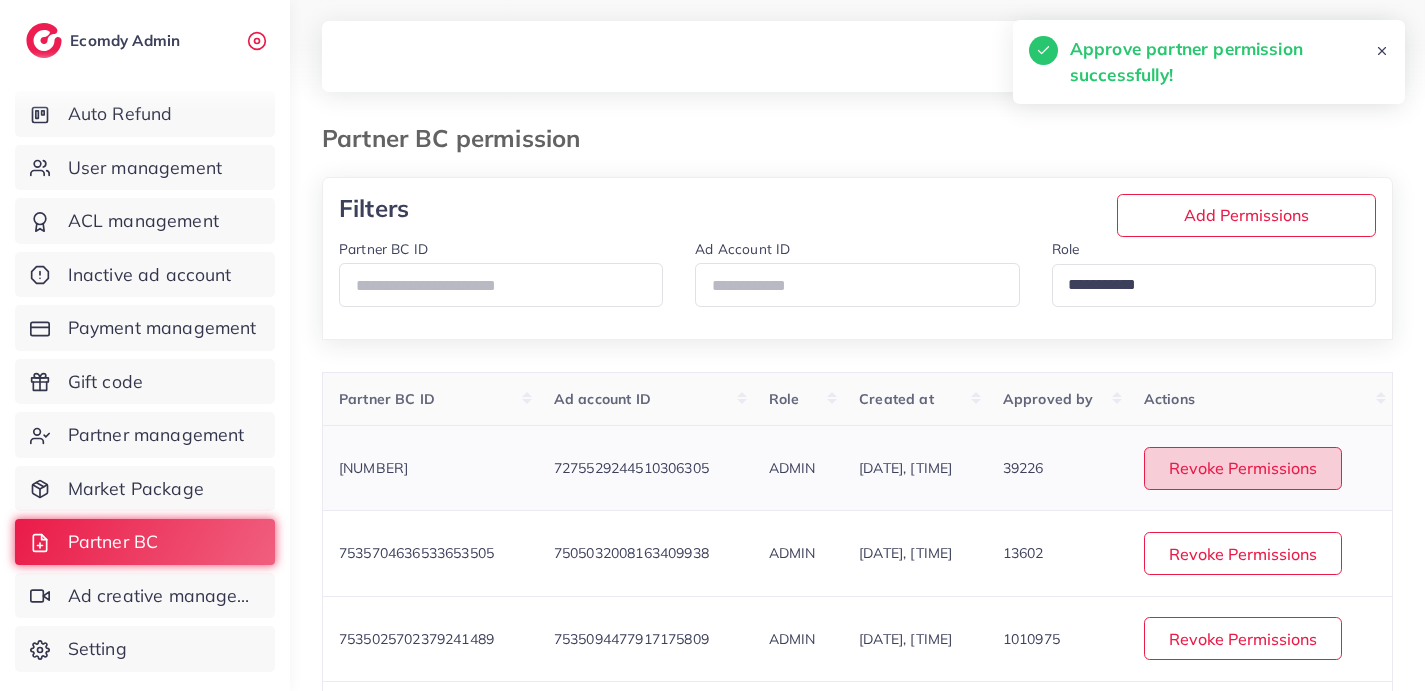 click on "Revoke Permissions" at bounding box center [1243, 468] 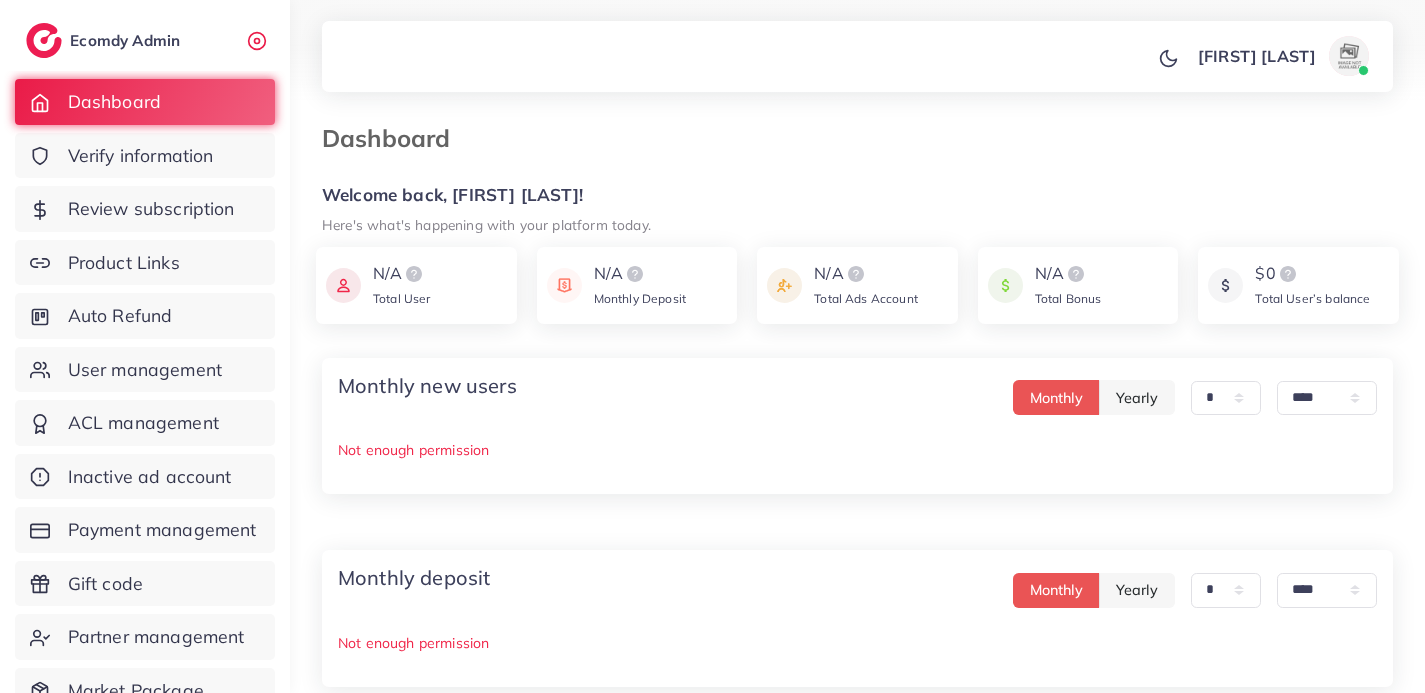 select on "*" 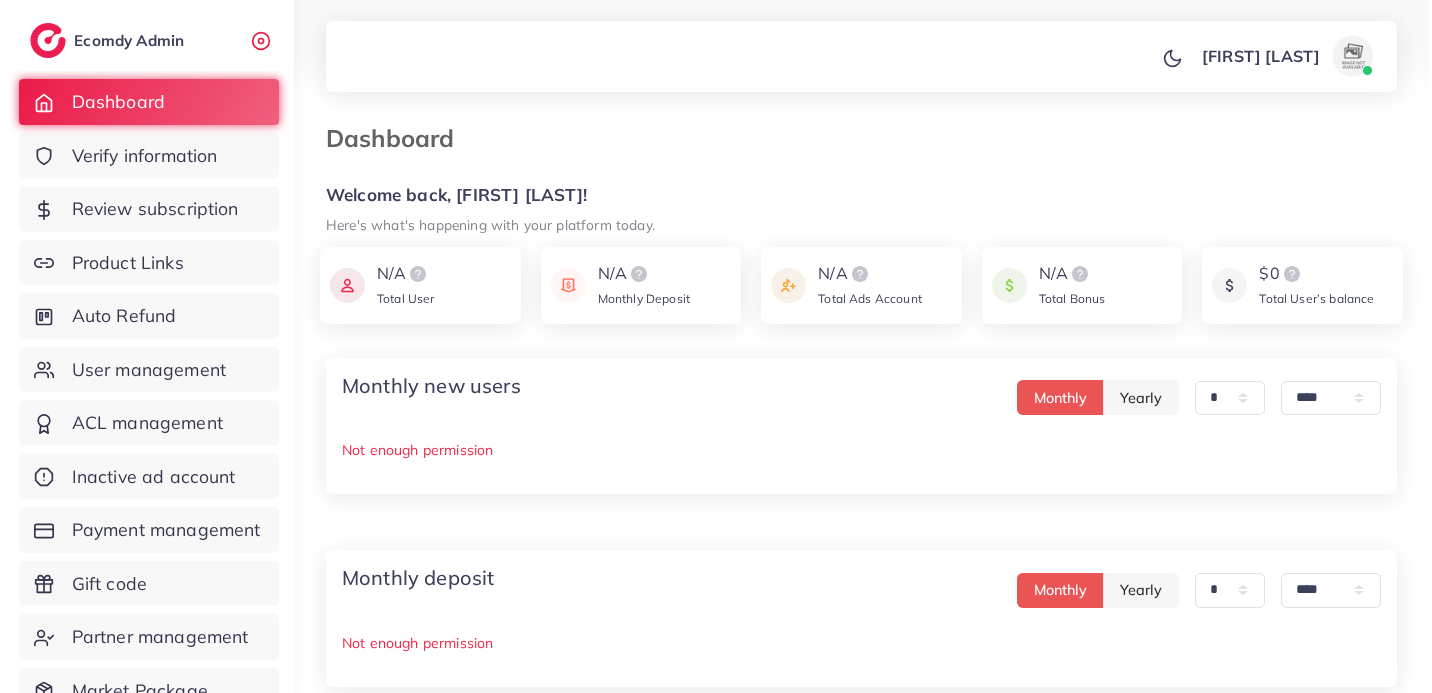 scroll, scrollTop: 0, scrollLeft: 0, axis: both 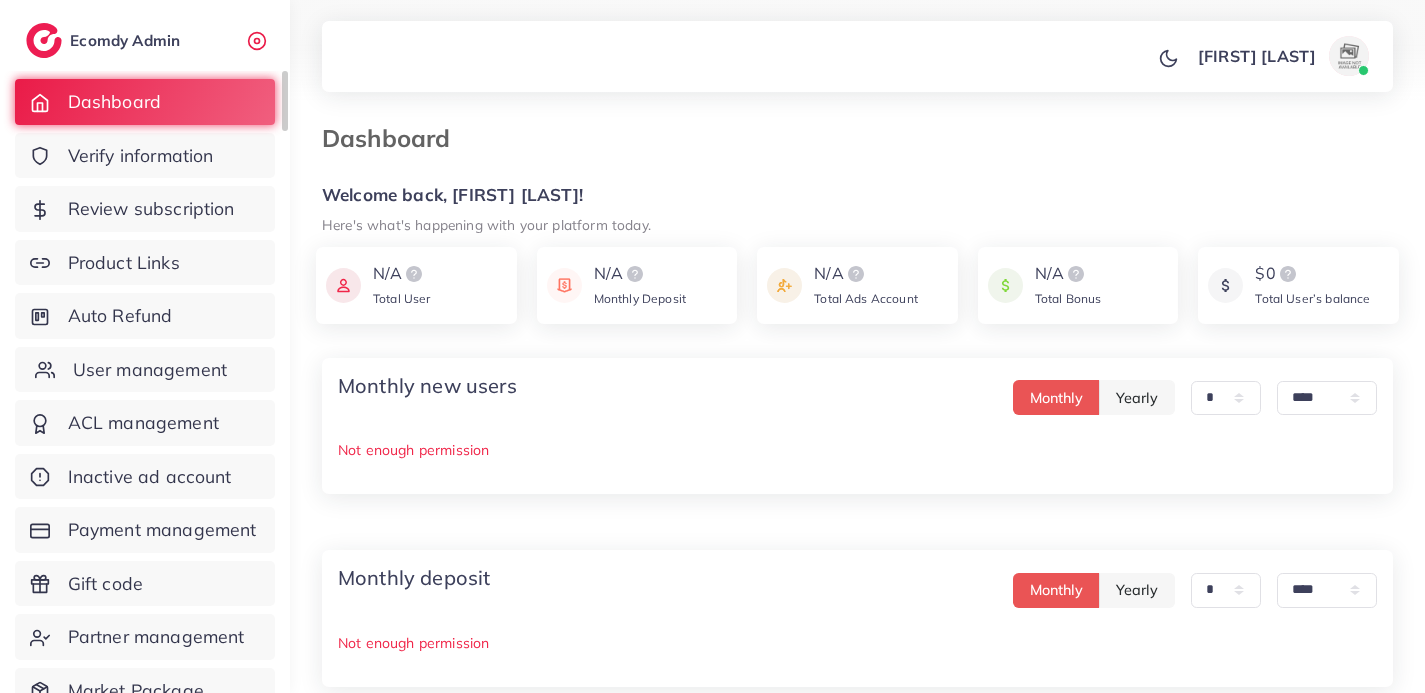 click on "User management" at bounding box center (150, 370) 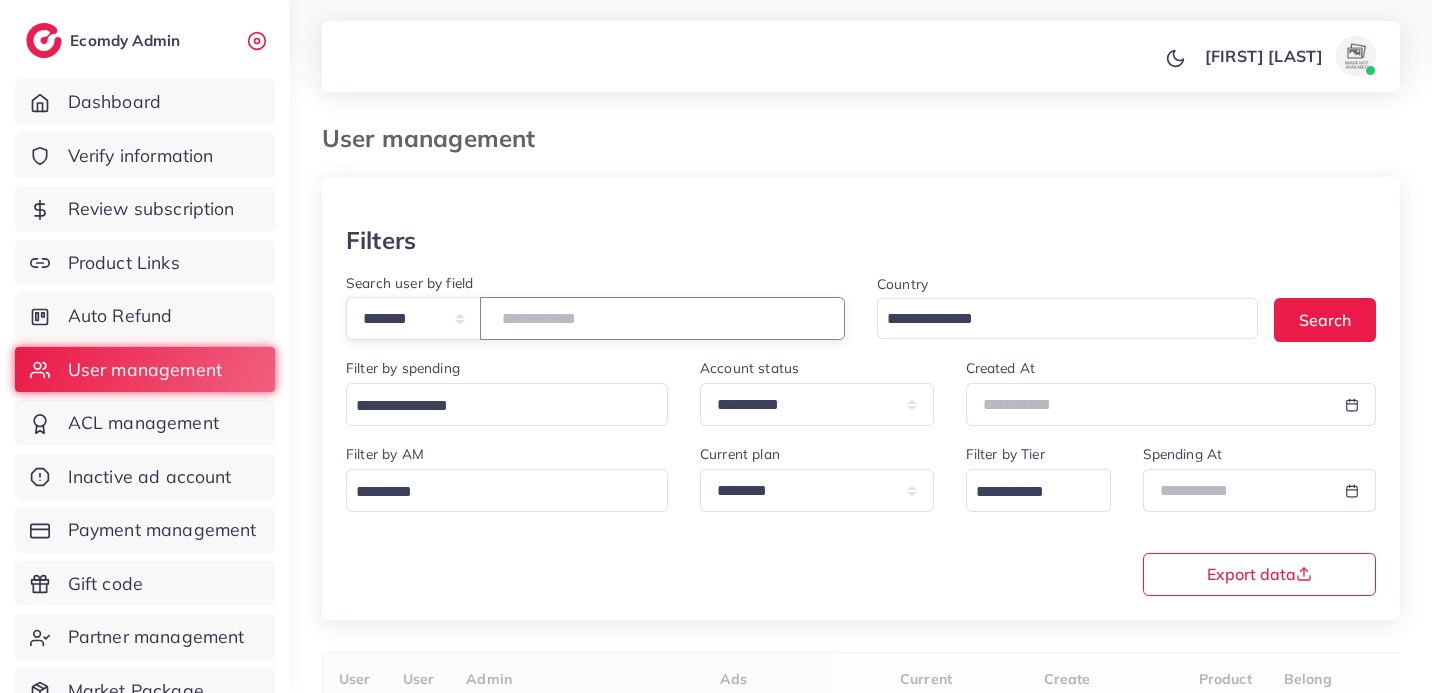 click at bounding box center [662, 318] 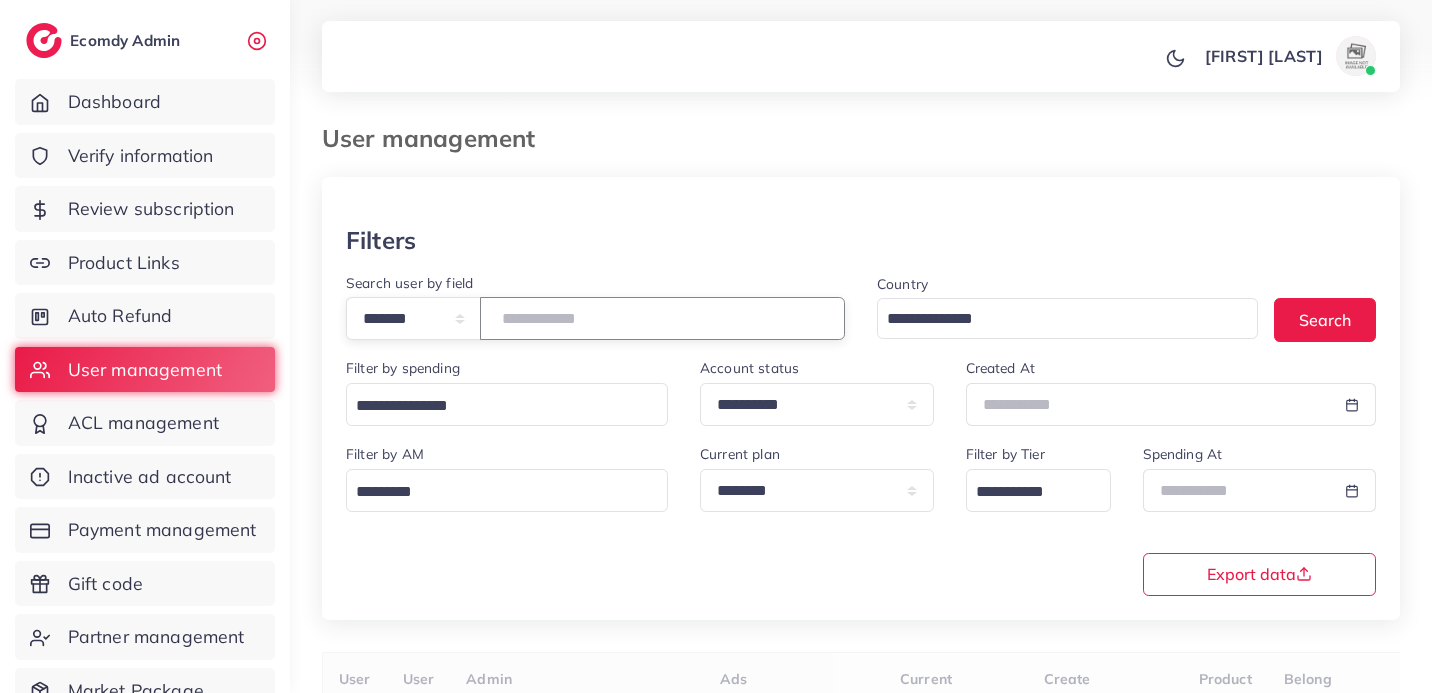 type on "*******" 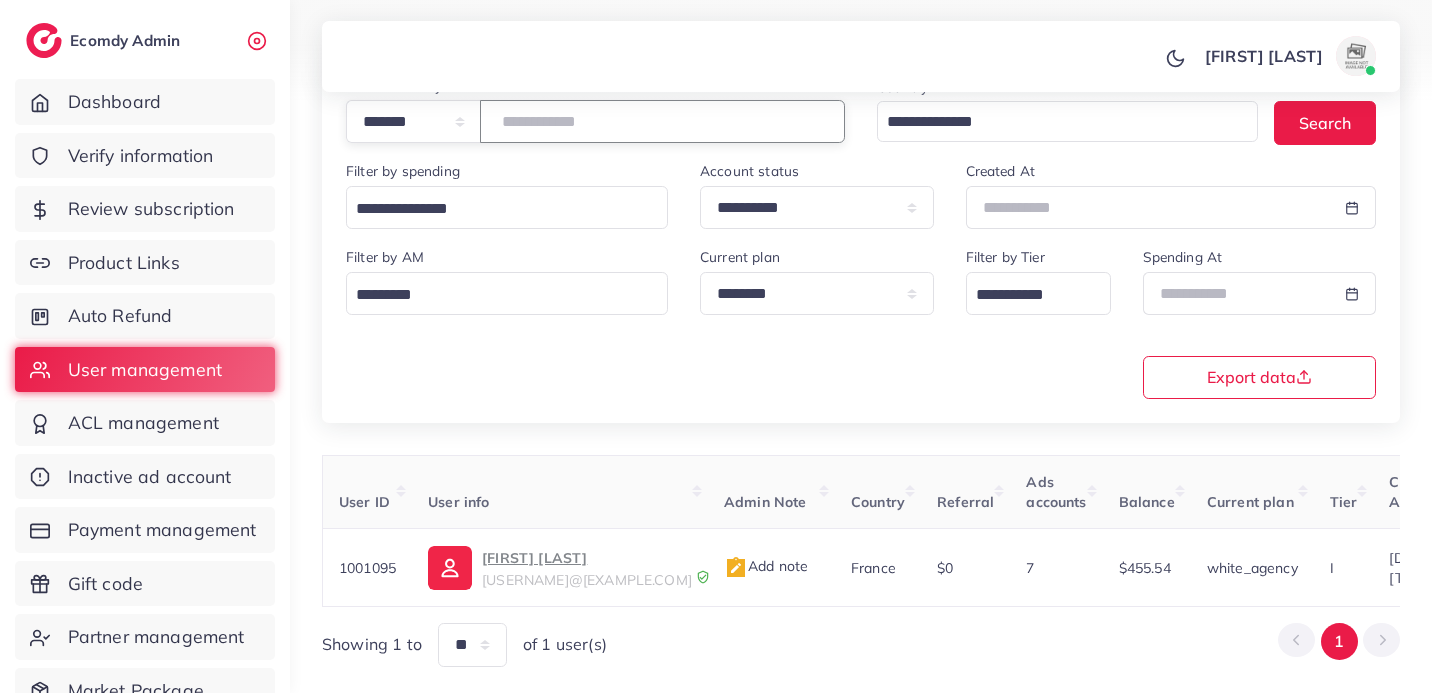 scroll, scrollTop: 221, scrollLeft: 0, axis: vertical 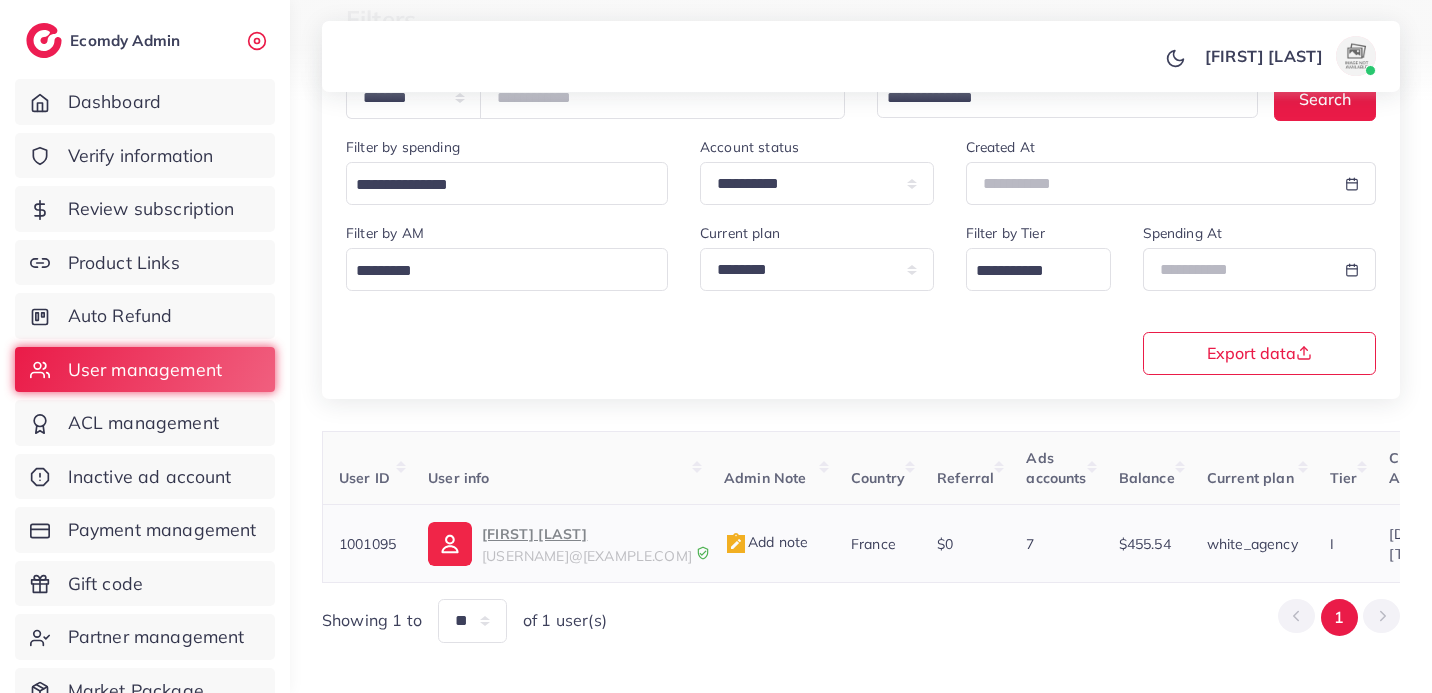 click on "Ali Haider" at bounding box center [587, 534] 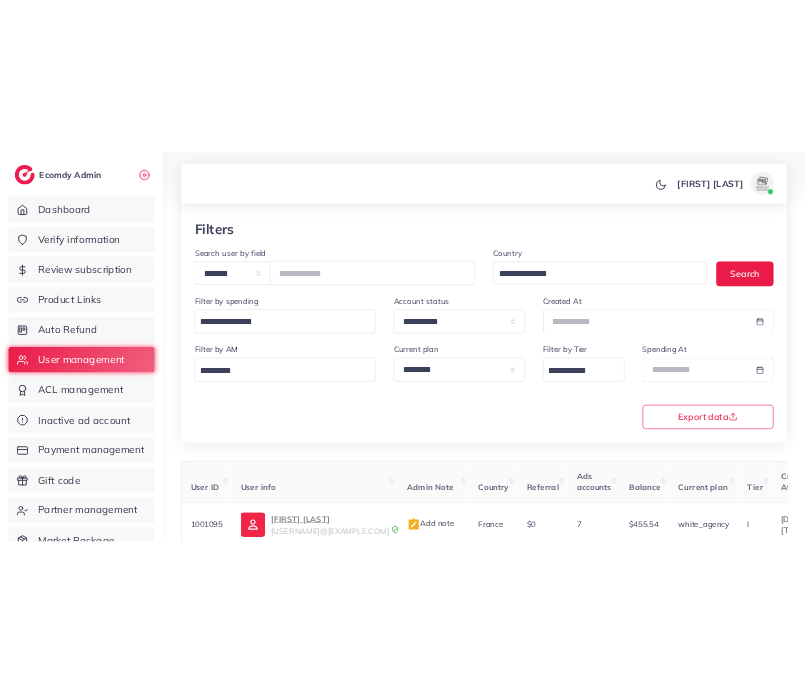 scroll, scrollTop: 0, scrollLeft: 0, axis: both 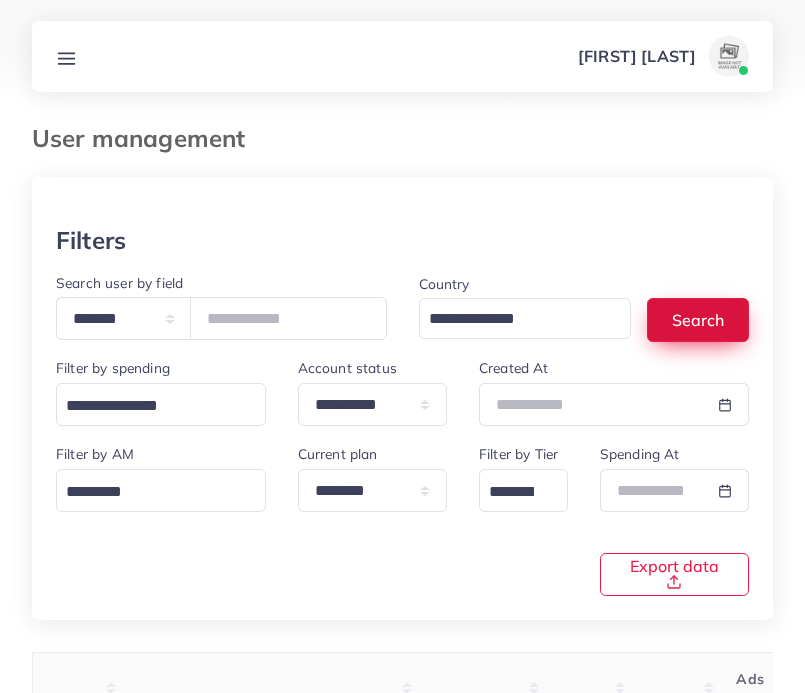 click on "Search" at bounding box center [698, 319] 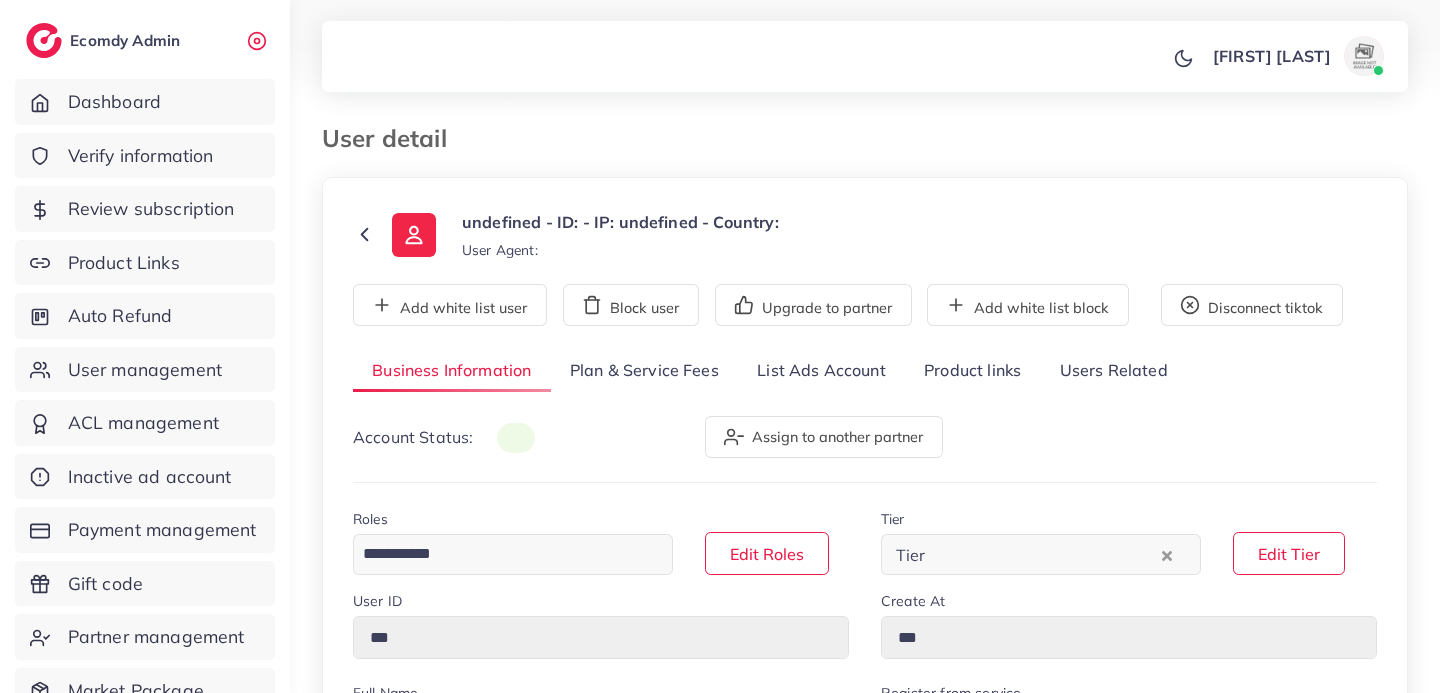 scroll, scrollTop: 0, scrollLeft: 0, axis: both 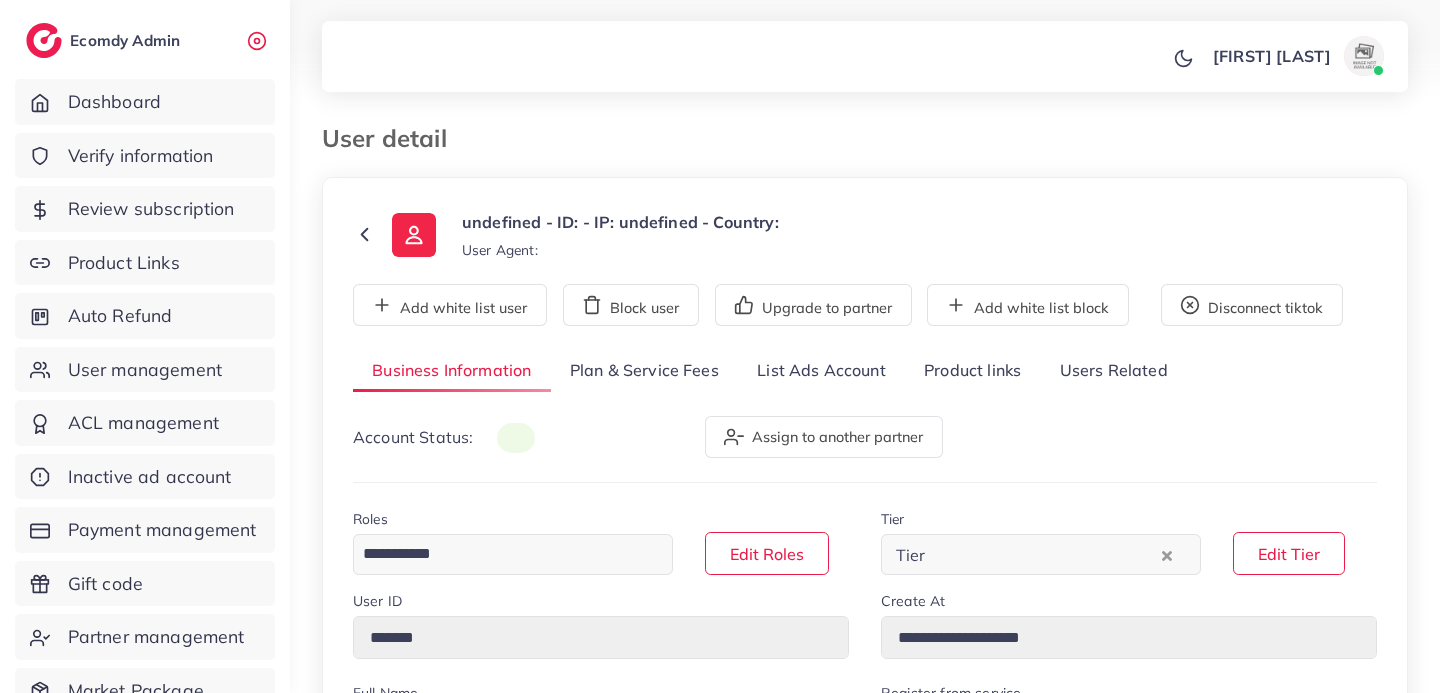 select on "******" 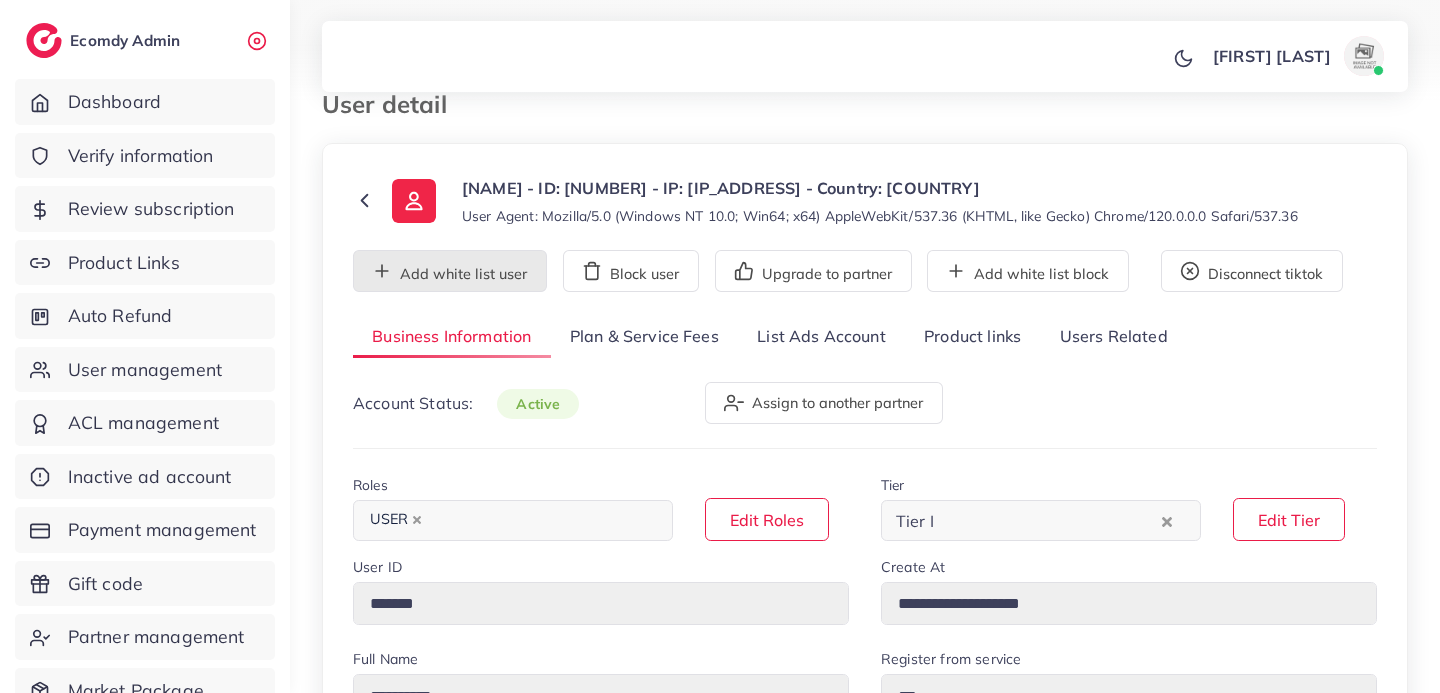 scroll, scrollTop: 0, scrollLeft: 0, axis: both 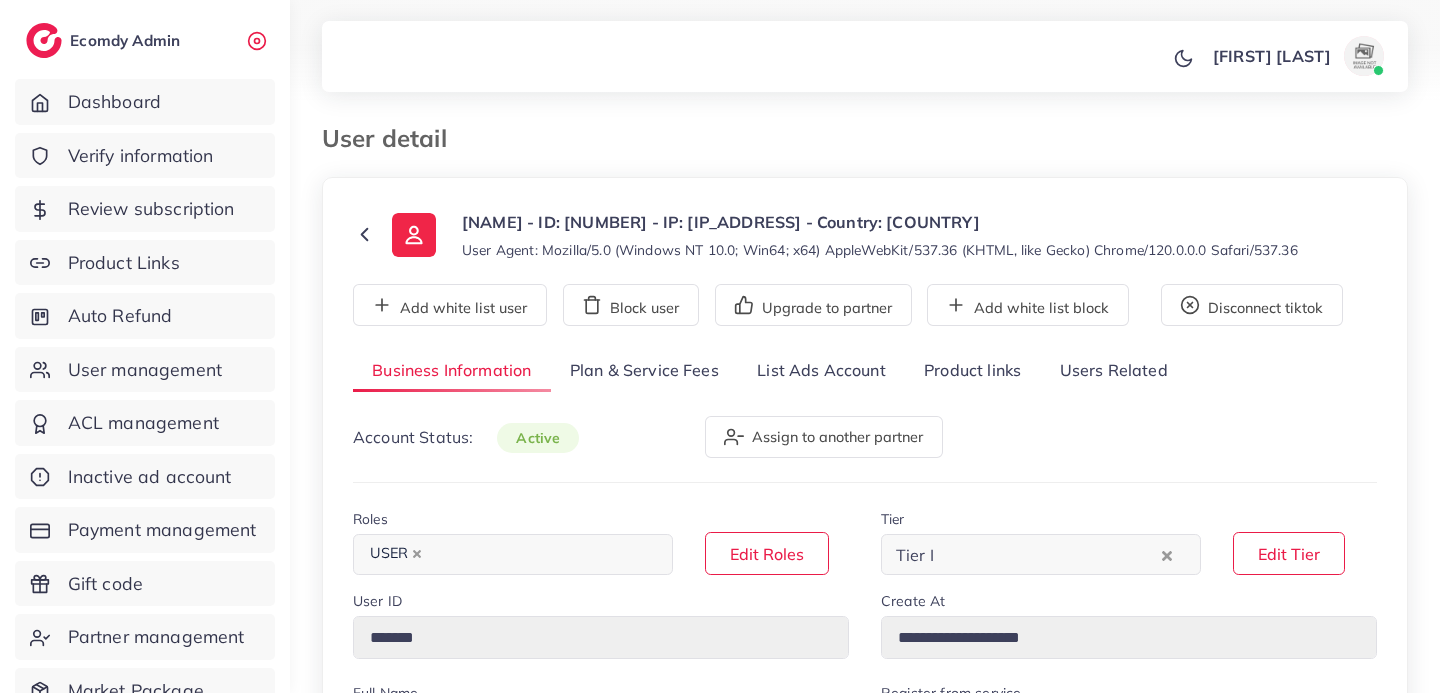 click on "Plan & Service Fees" at bounding box center (644, 371) 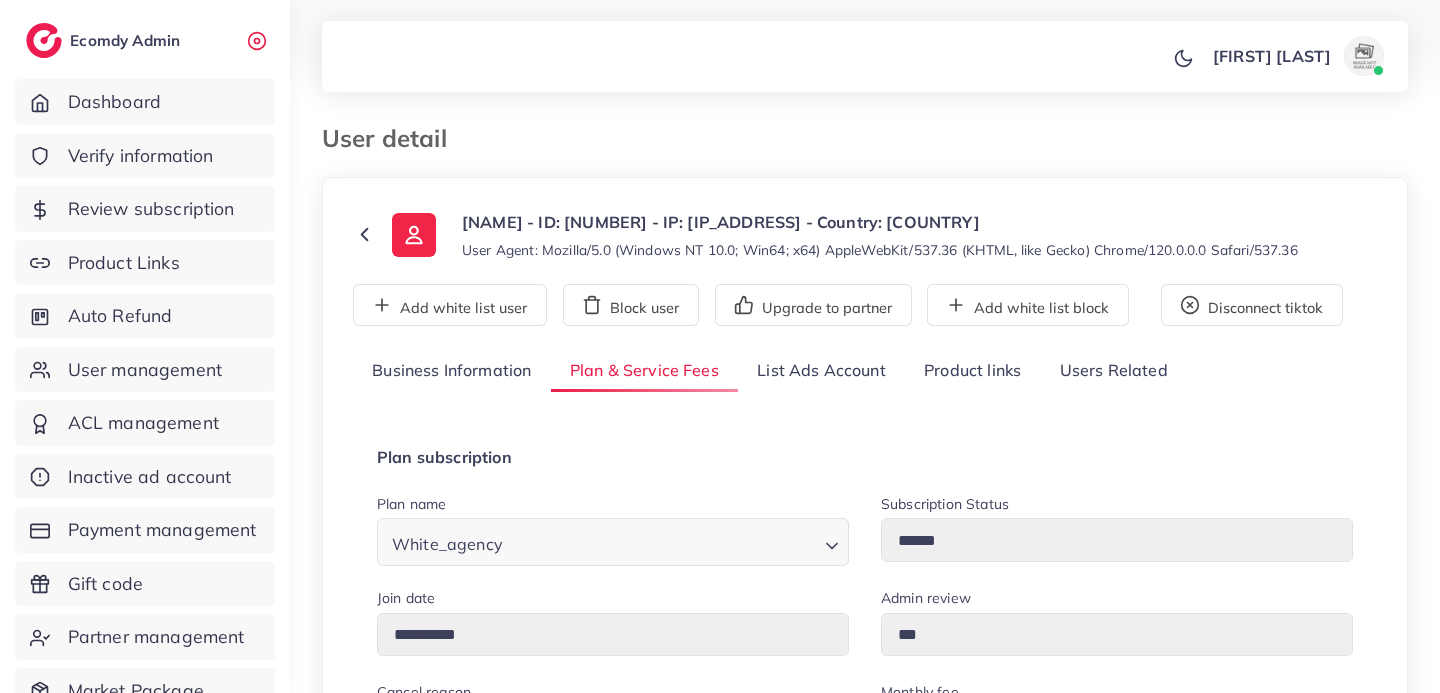 click on "List Ads Account" at bounding box center (821, 371) 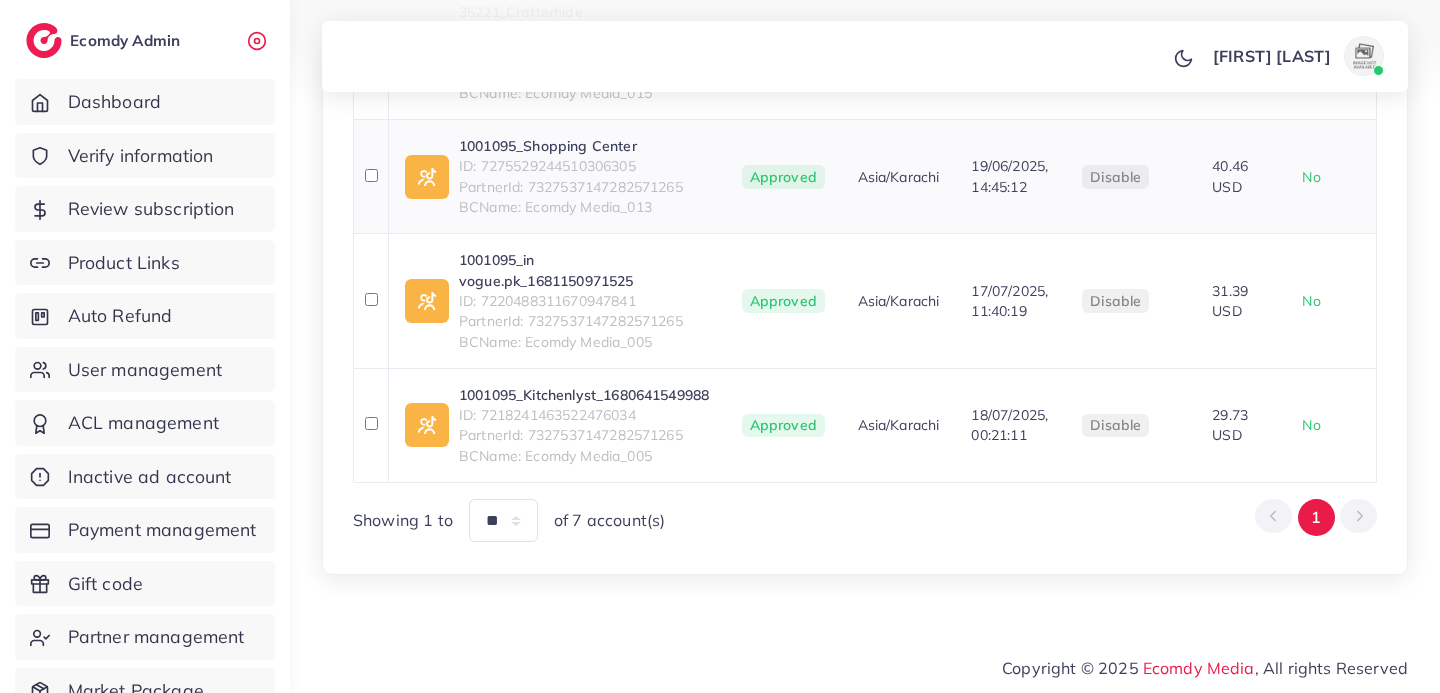 scroll, scrollTop: 0, scrollLeft: 0, axis: both 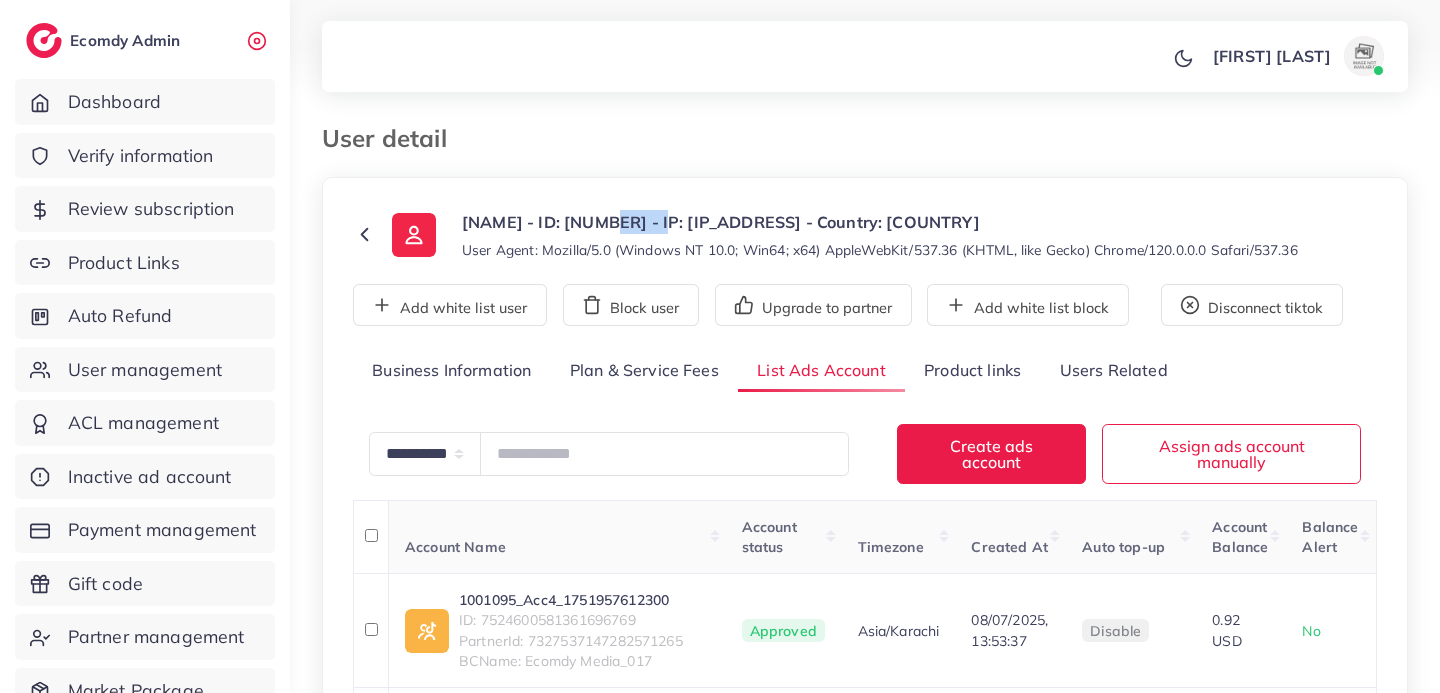 drag, startPoint x: 595, startPoint y: 221, endPoint x: 650, endPoint y: 223, distance: 55.03635 